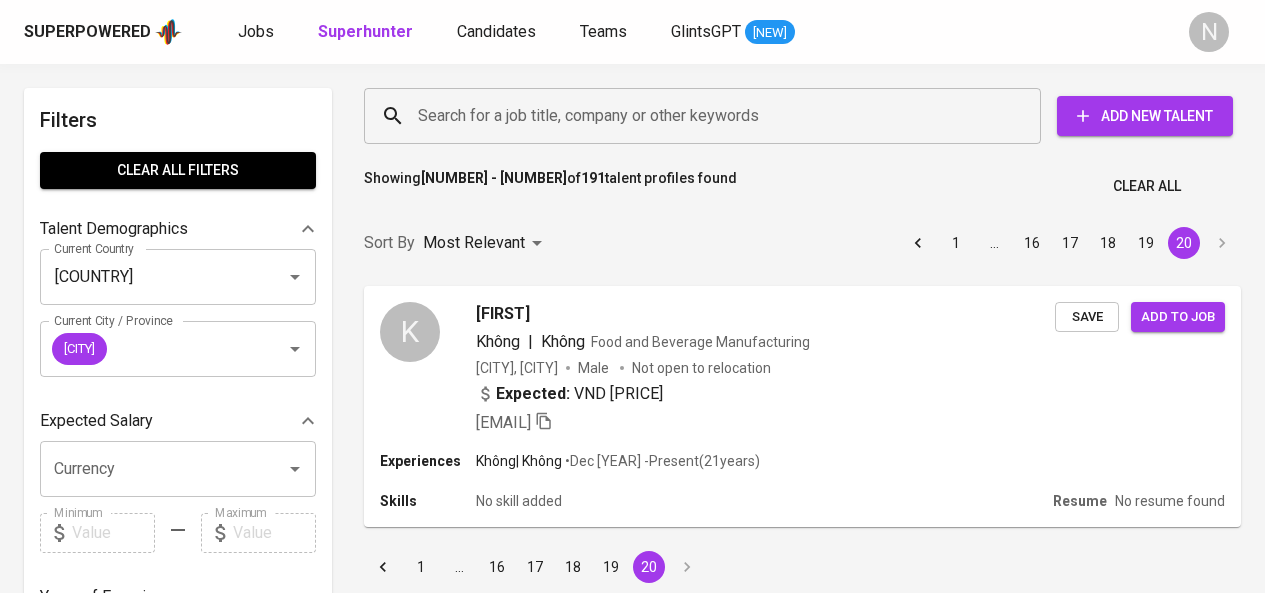 scroll, scrollTop: 0, scrollLeft: 0, axis: both 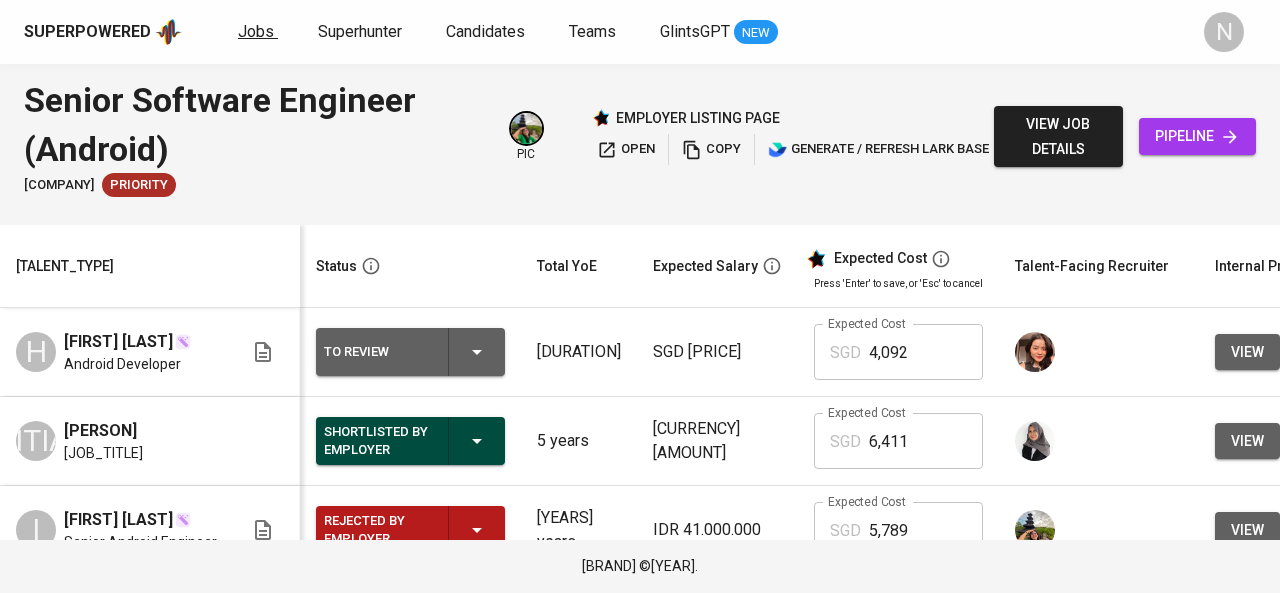 click on "Jobs" at bounding box center (256, 31) 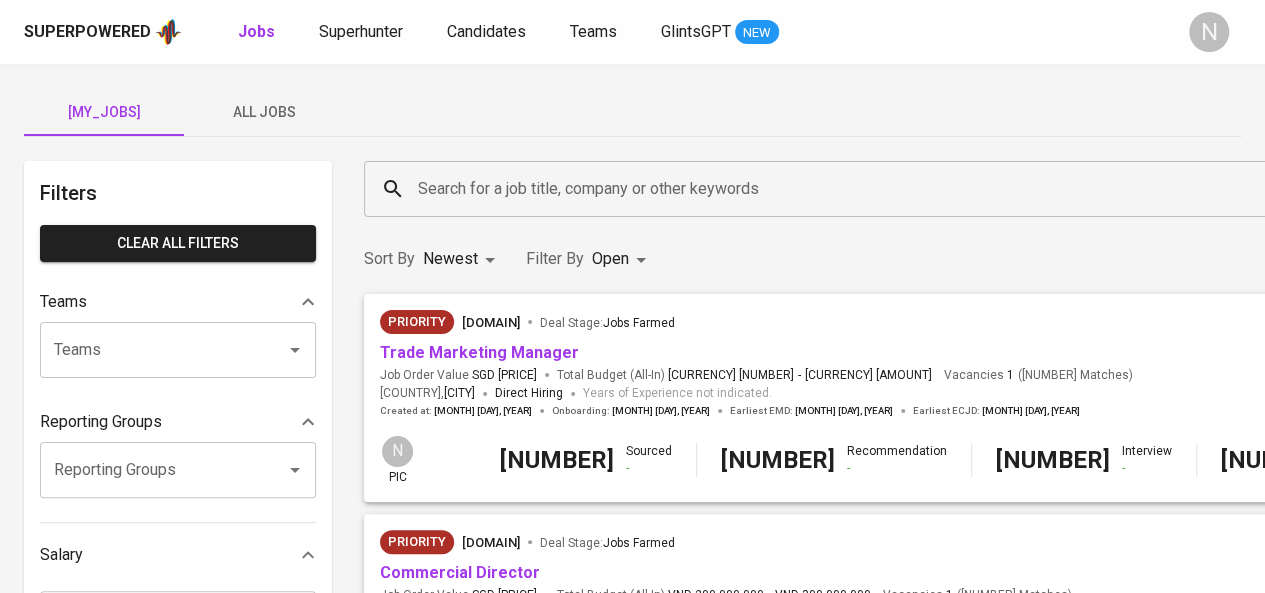 click on "All Jobs" at bounding box center [264, 112] 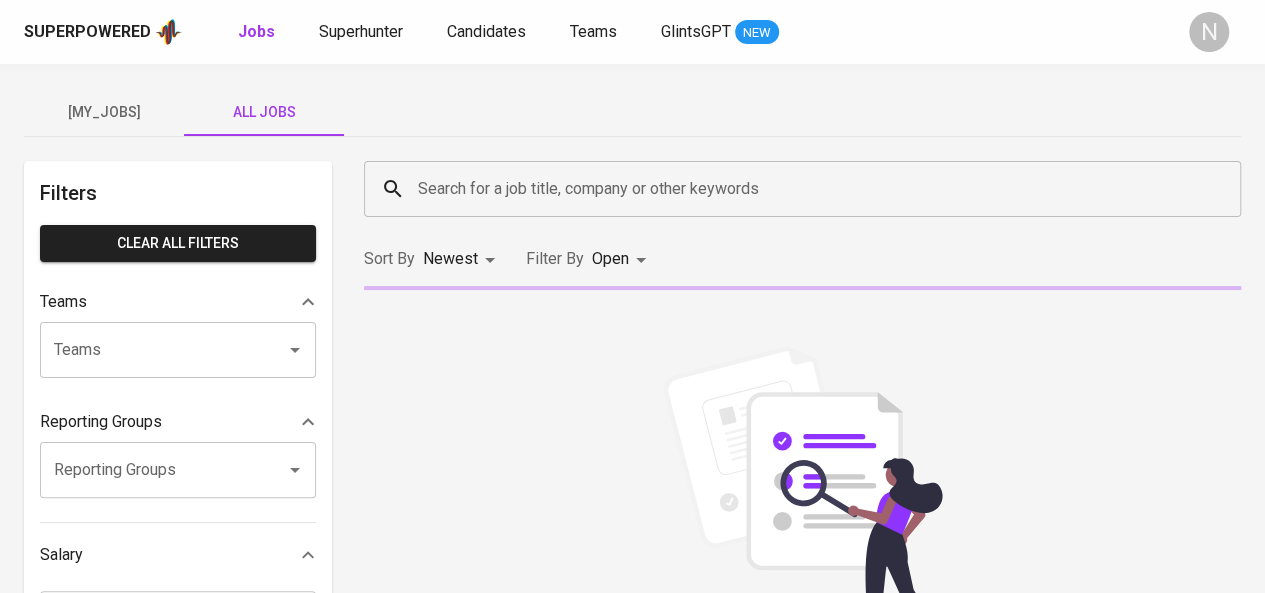 click on "Teams" at bounding box center [178, 350] 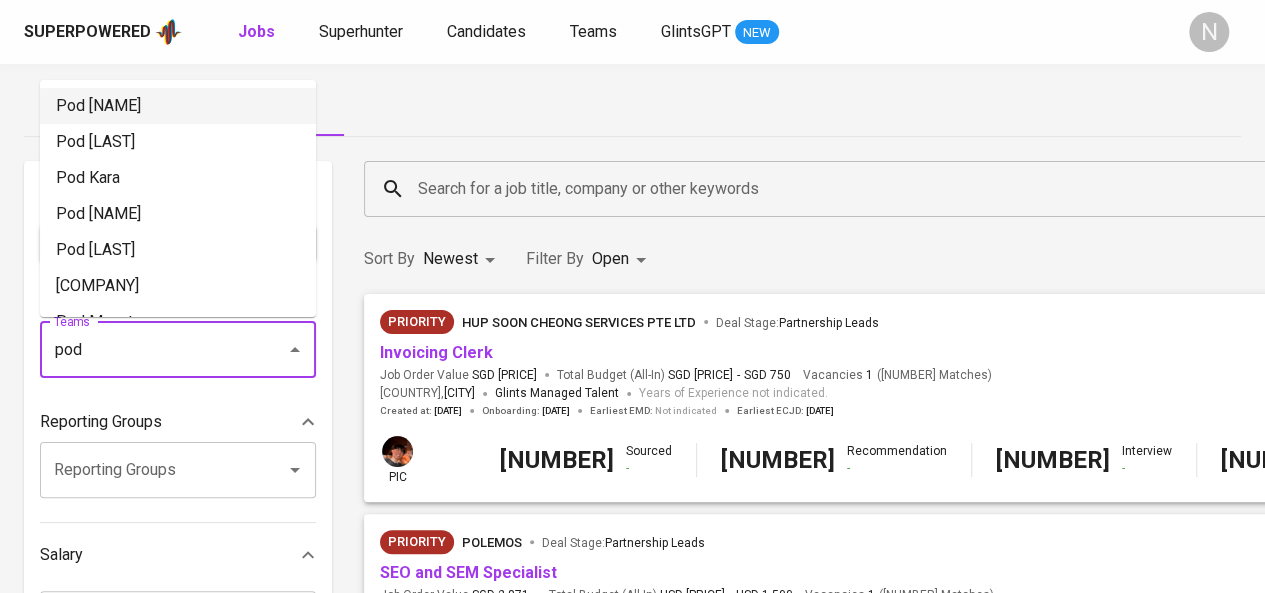 drag, startPoint x: 153, startPoint y: 194, endPoint x: 100, endPoint y: 115, distance: 95.131485 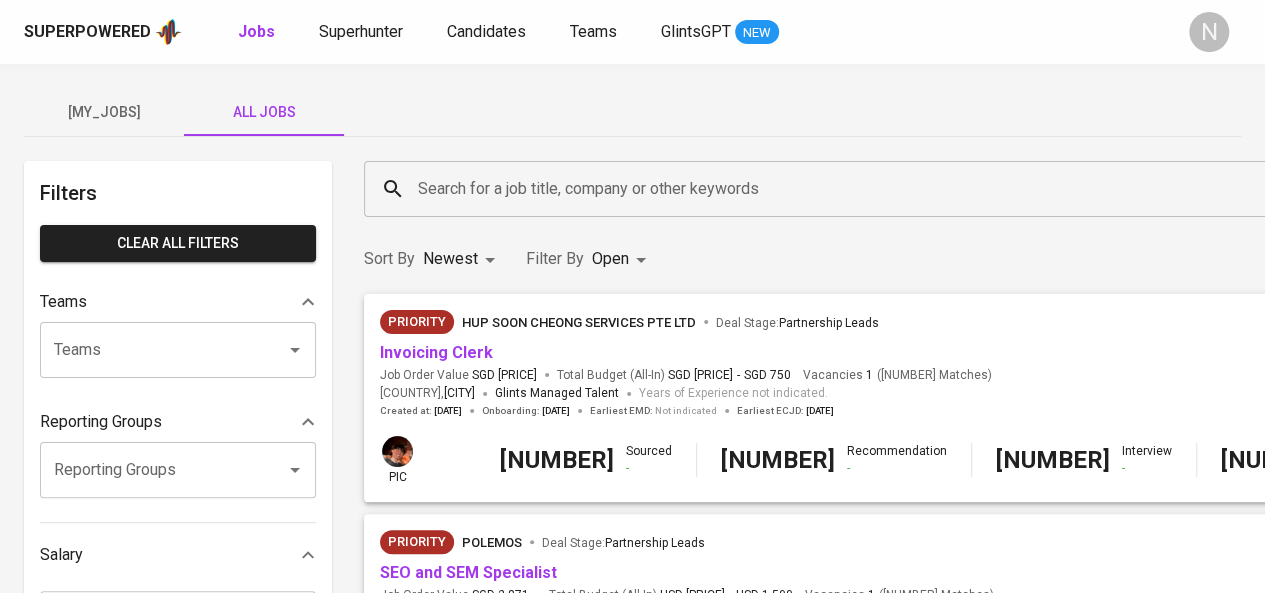 click on "[MY_JOBS]" at bounding box center [104, 112] 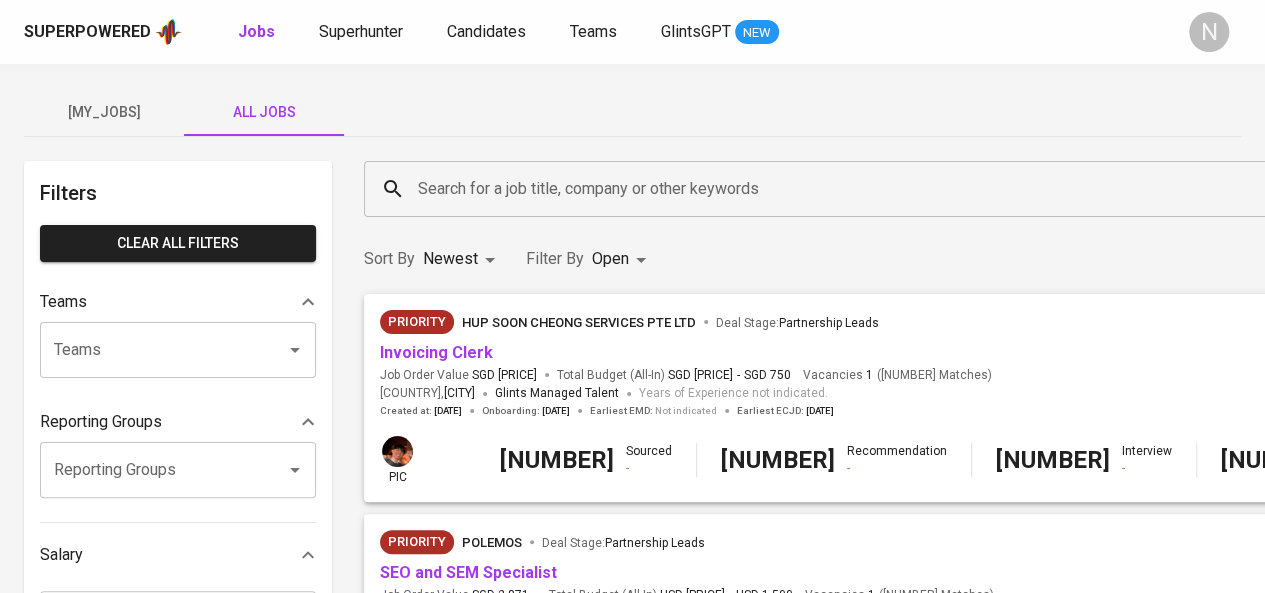 click on "[MY_JOBS]" at bounding box center [104, 112] 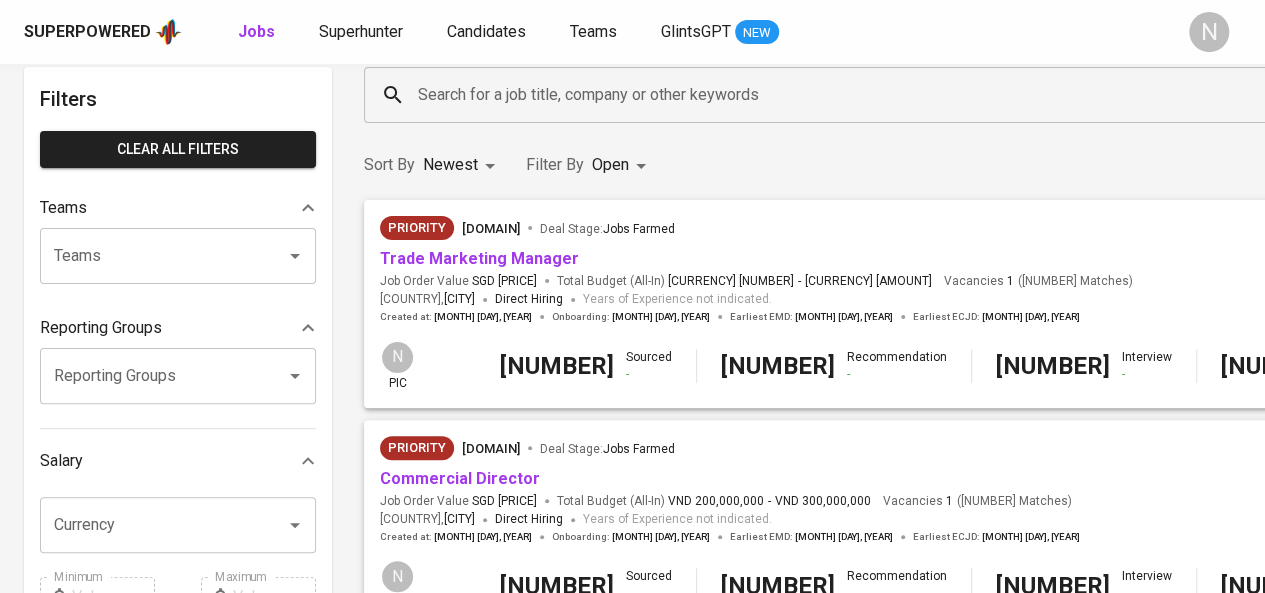 scroll, scrollTop: 133, scrollLeft: 0, axis: vertical 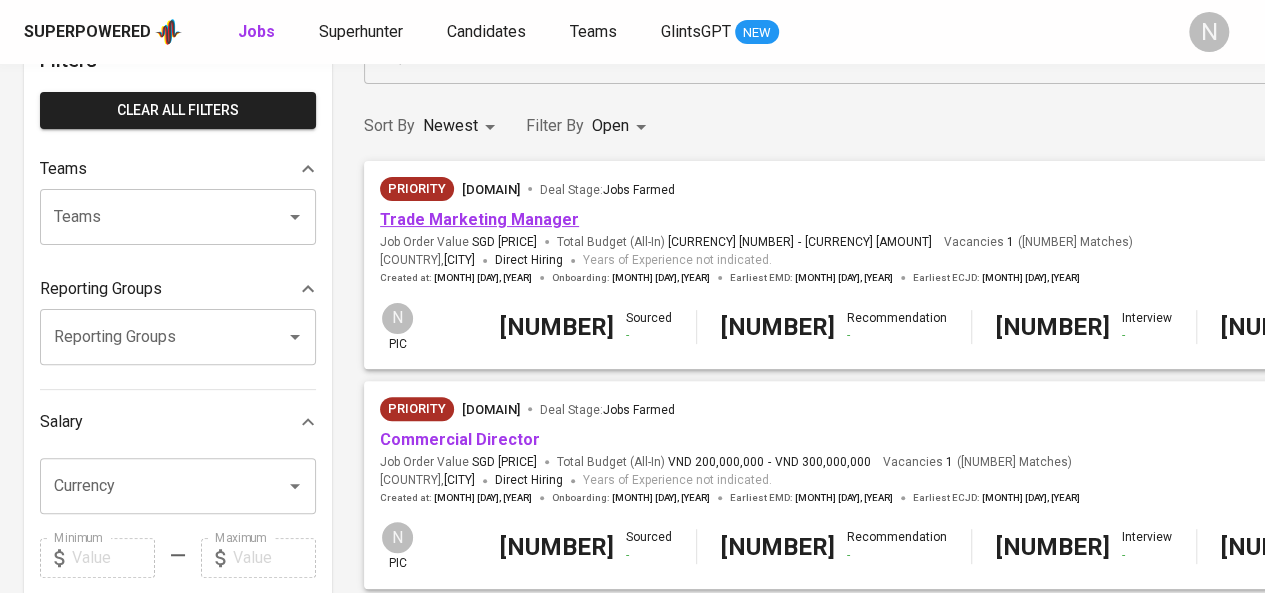 click on "Trade Marketing Manager" at bounding box center (479, 219) 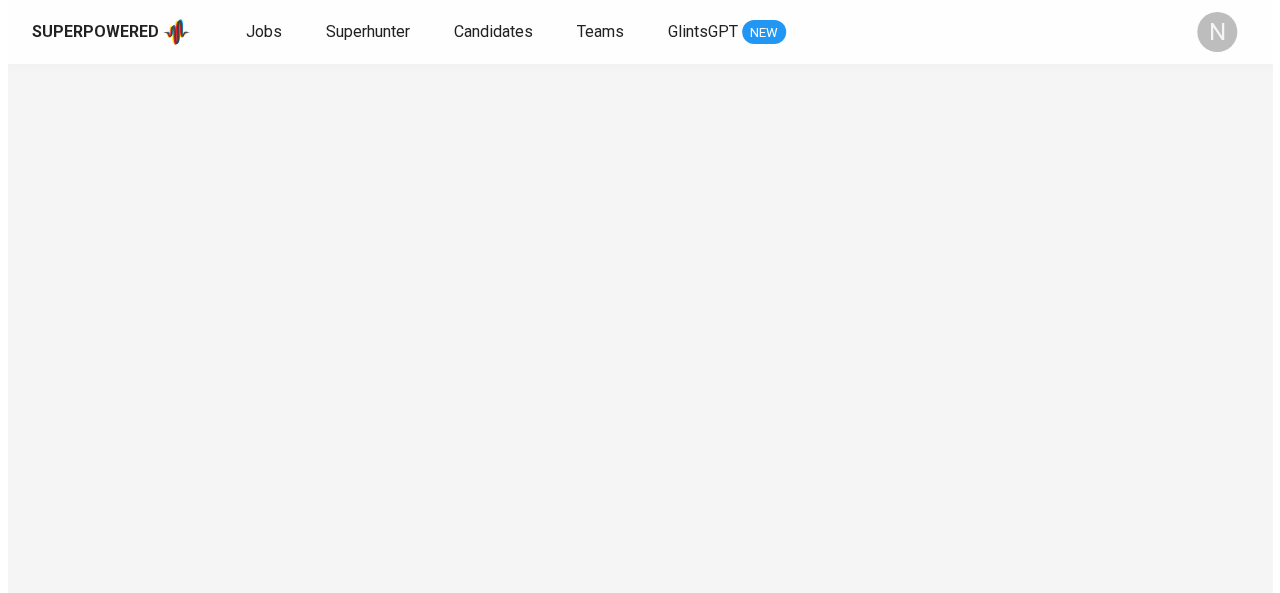 scroll, scrollTop: 0, scrollLeft: 0, axis: both 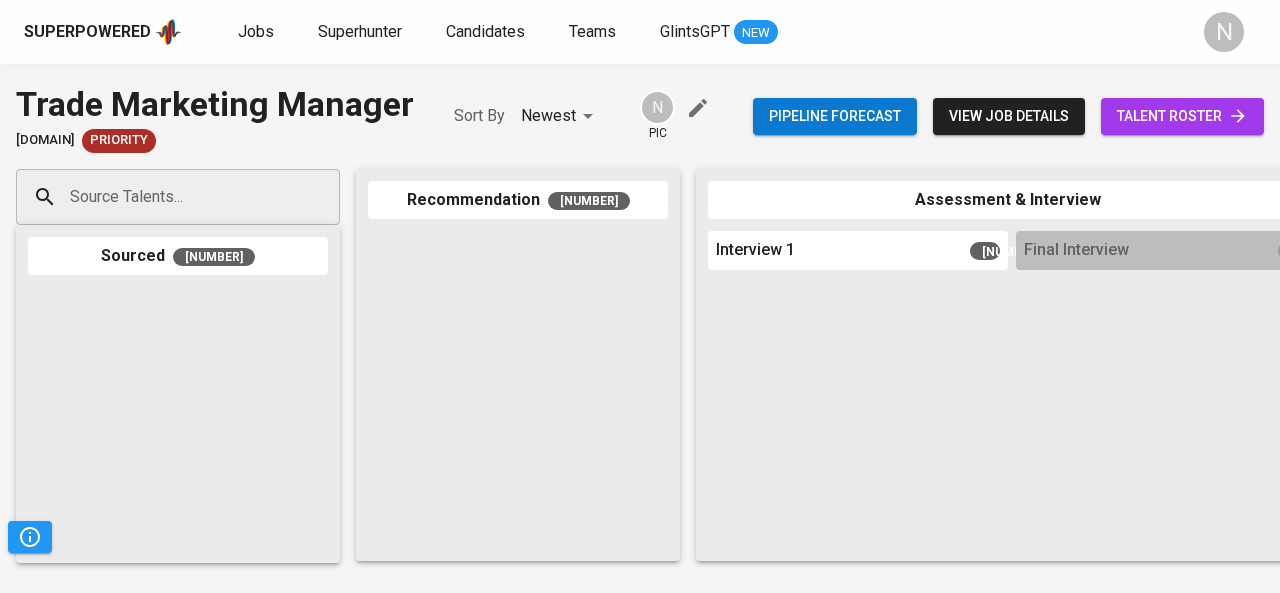 click on "Source Talents..." at bounding box center [170, 197] 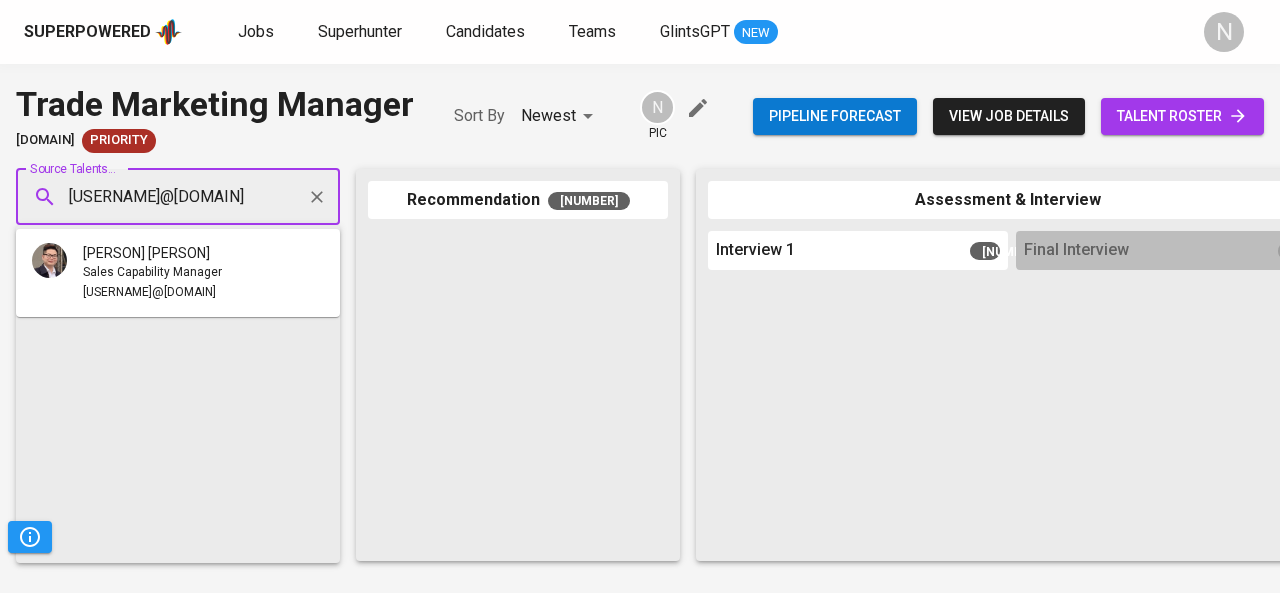 scroll, scrollTop: 0, scrollLeft: 8, axis: horizontal 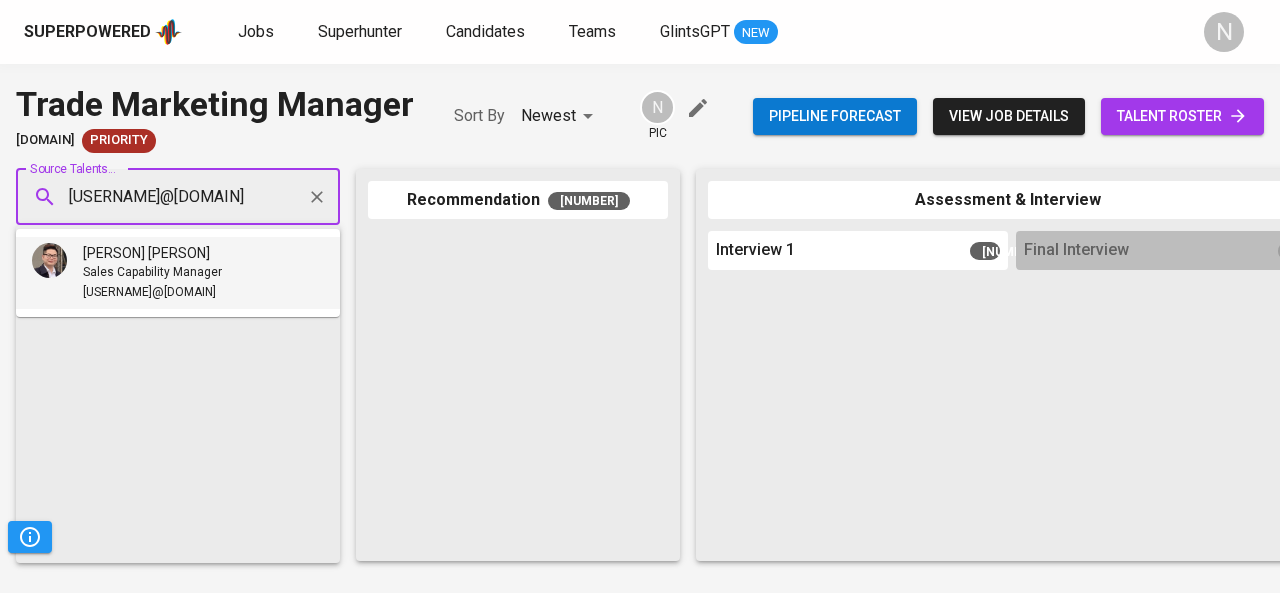 click on "[USERNAME]@[DOMAIN]" at bounding box center (149, 293) 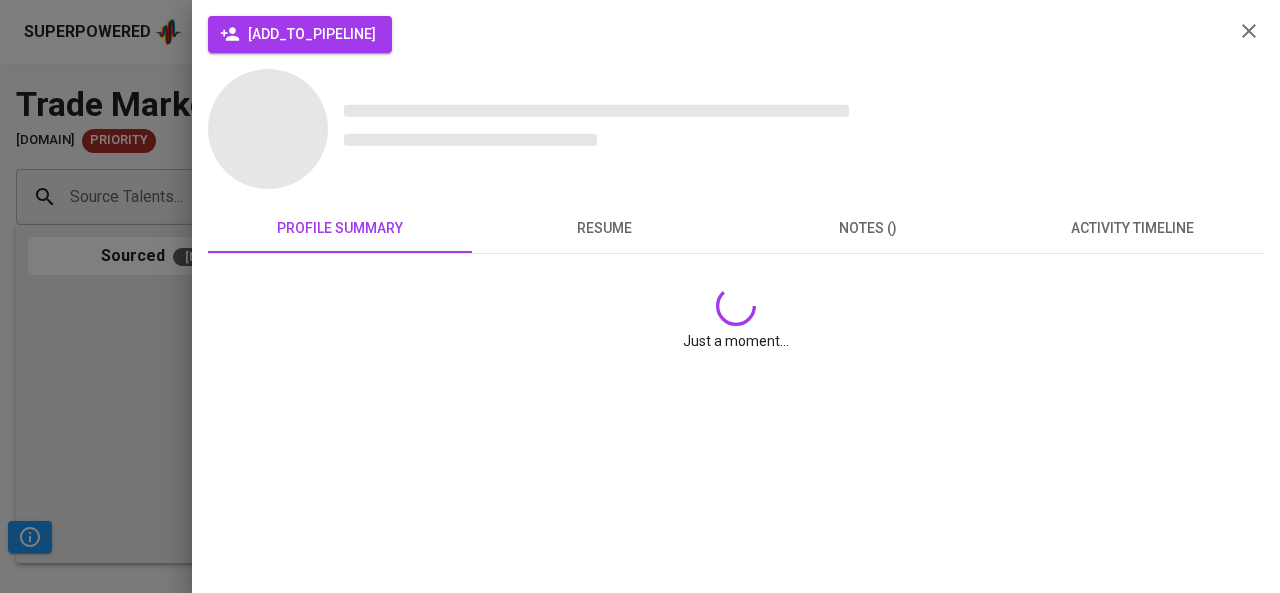 scroll, scrollTop: 0, scrollLeft: 0, axis: both 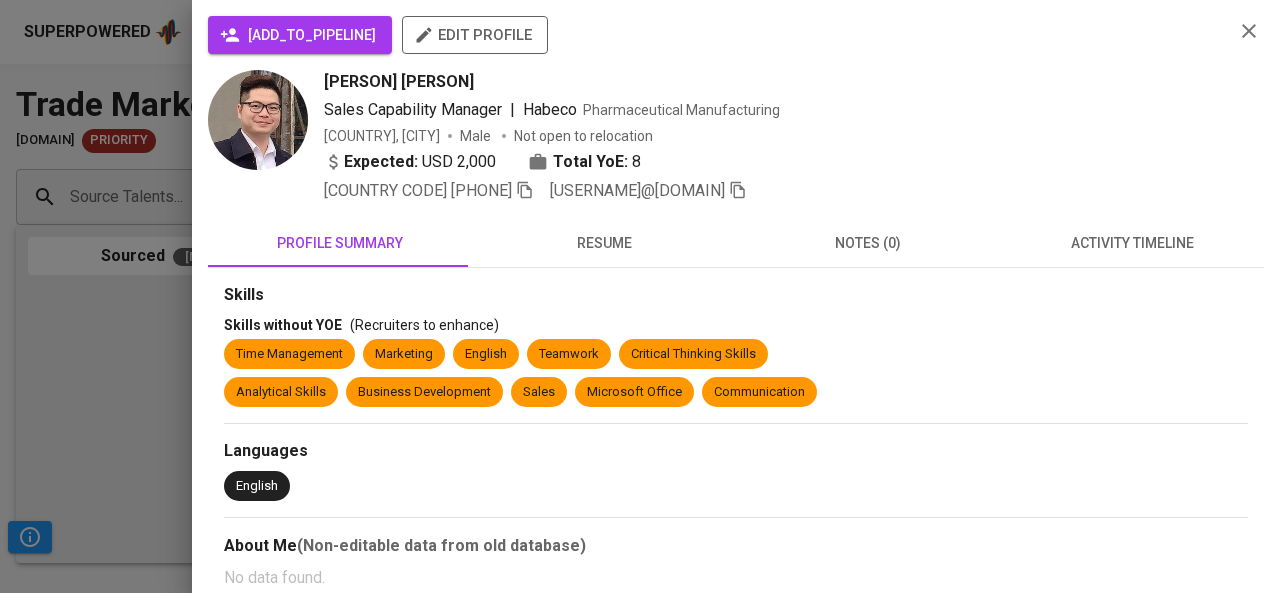 click on "edit profile" at bounding box center (475, 35) 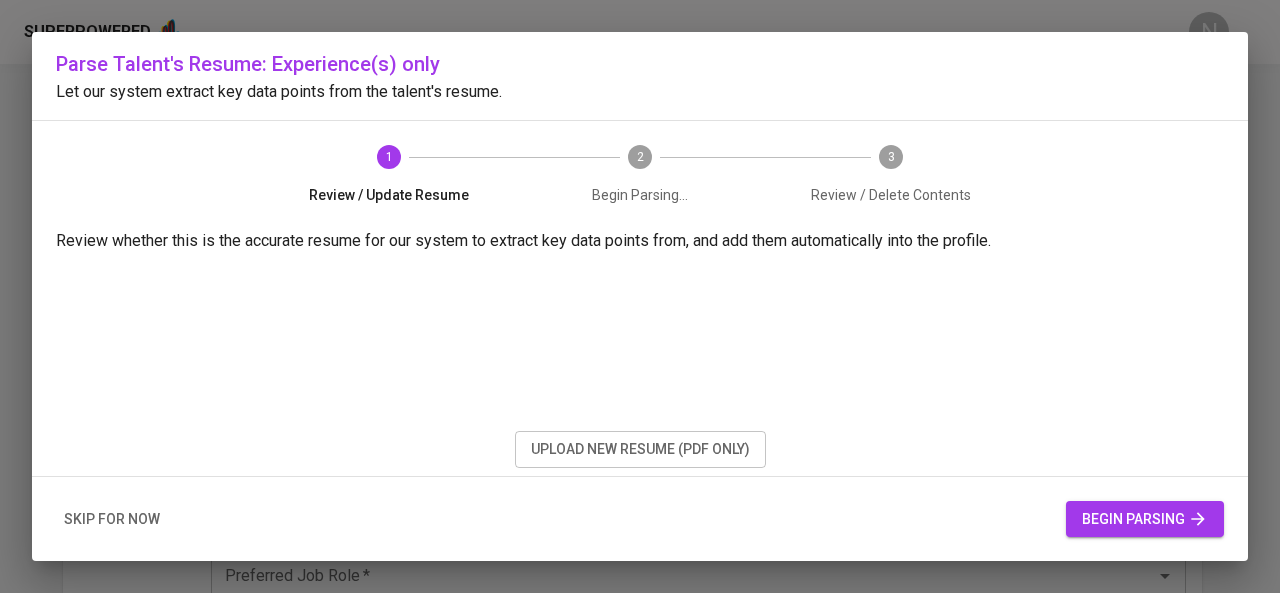 scroll, scrollTop: 0, scrollLeft: 0, axis: both 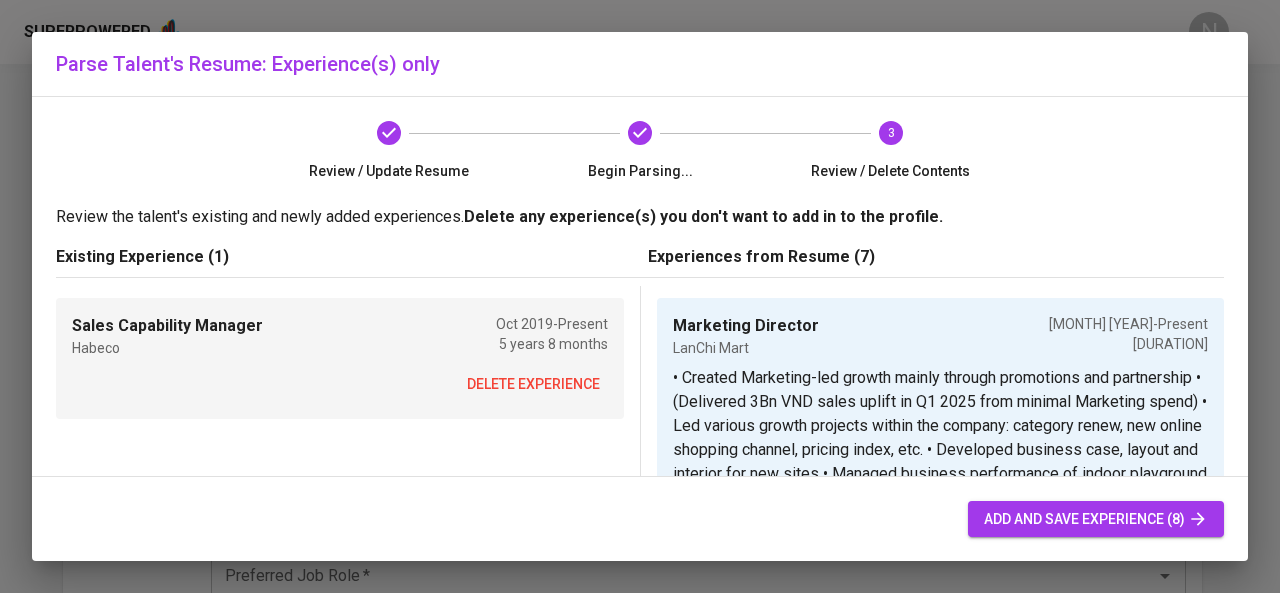 click on "delete experience" at bounding box center [533, 384] 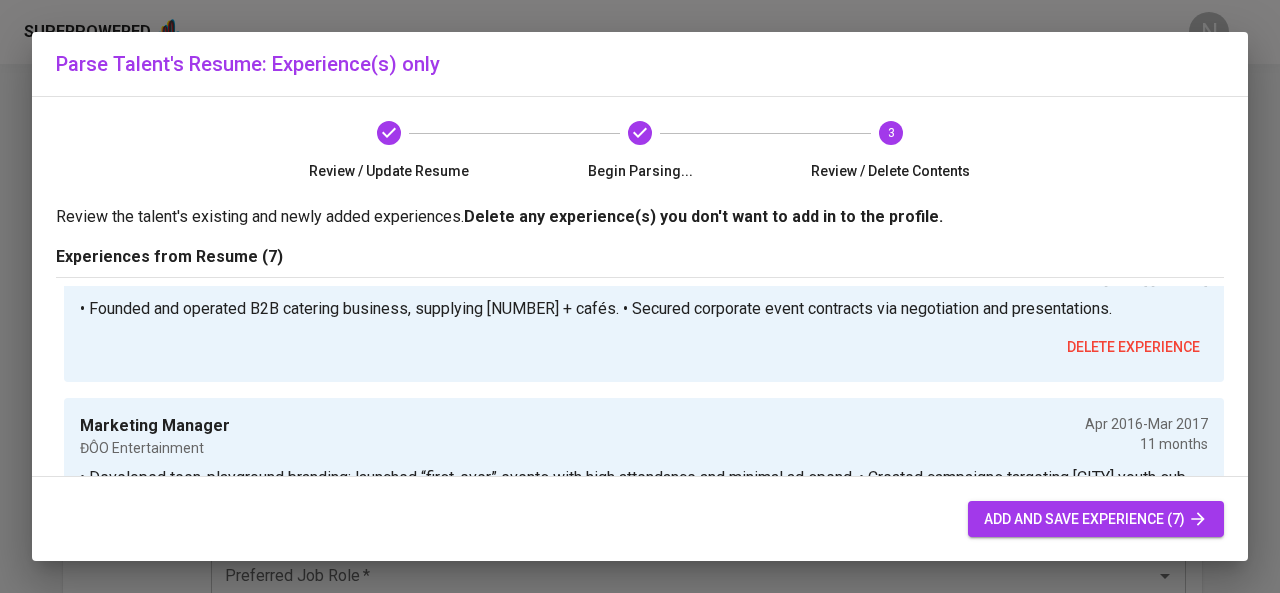 scroll, scrollTop: 987, scrollLeft: 0, axis: vertical 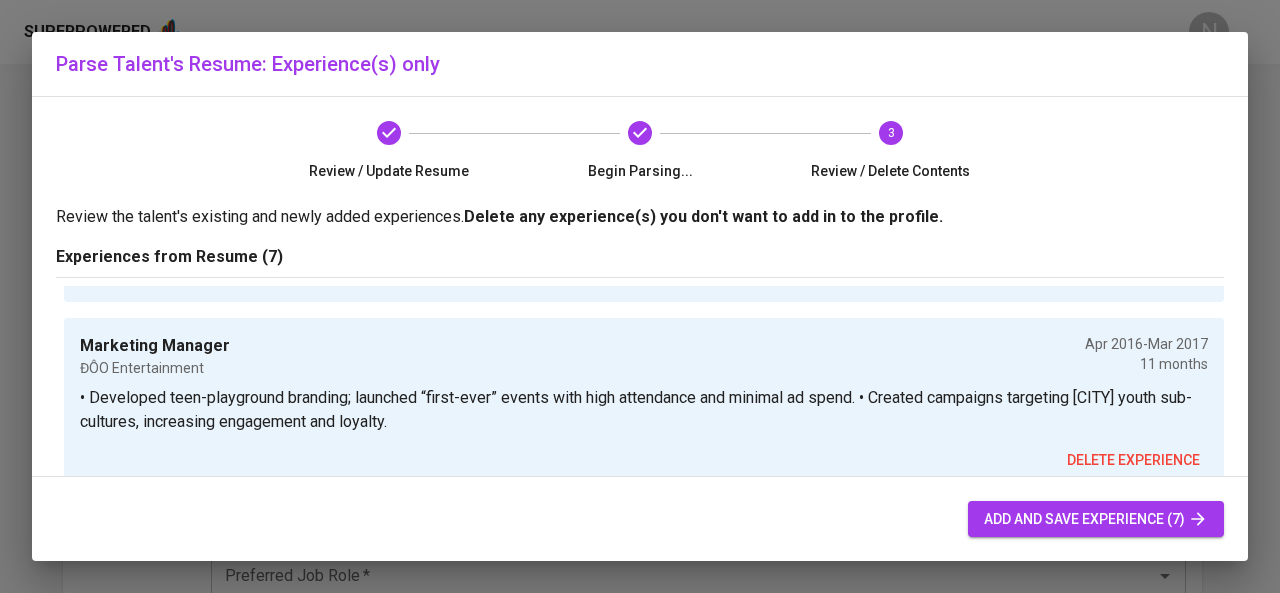 click on "delete experience" at bounding box center [1133, 460] 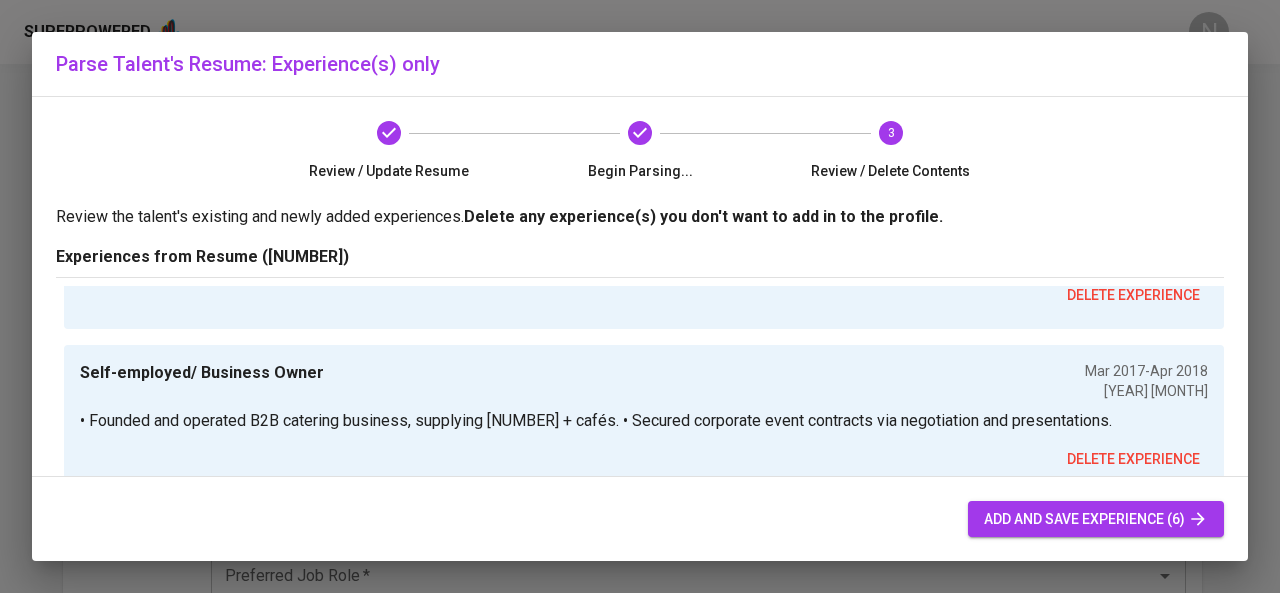 click on "delete experience" at bounding box center (1133, 459) 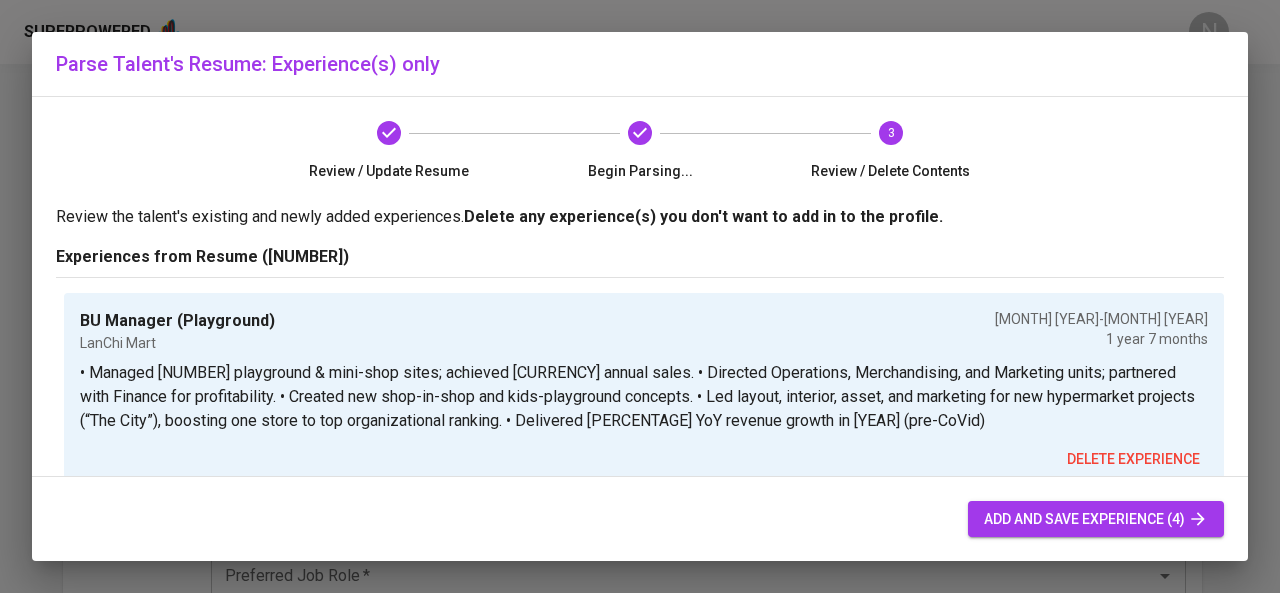 click on "delete experience" at bounding box center (1133, 459) 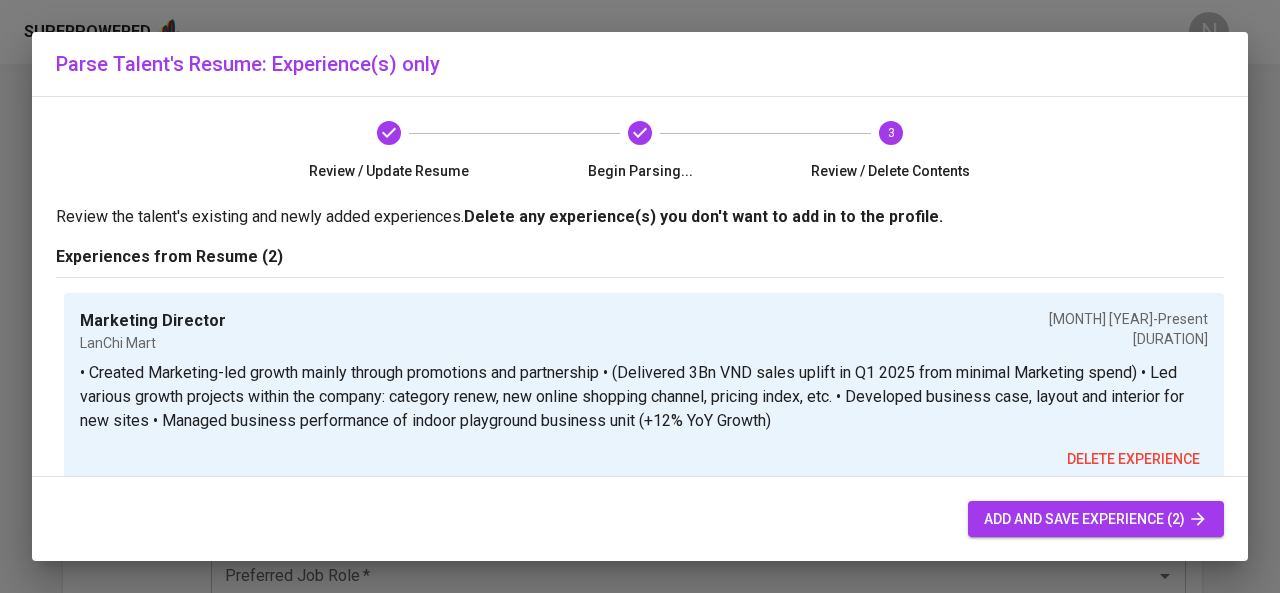 scroll, scrollTop: 4, scrollLeft: 0, axis: vertical 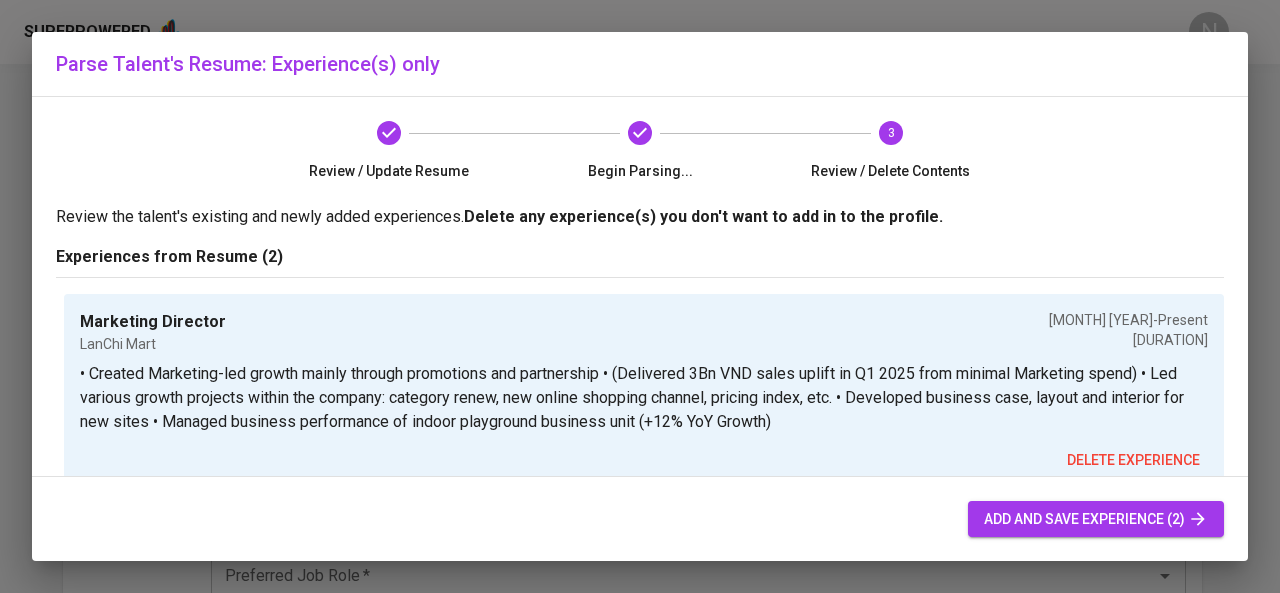click on "delete experience" at bounding box center [1133, 460] 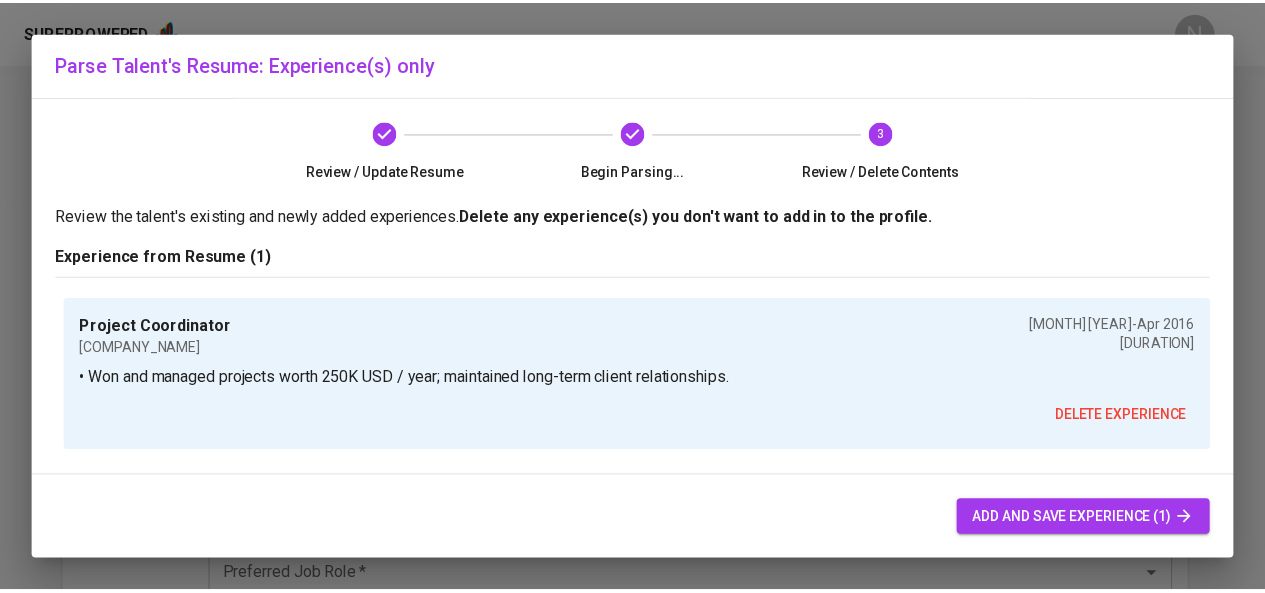 scroll, scrollTop: 0, scrollLeft: 0, axis: both 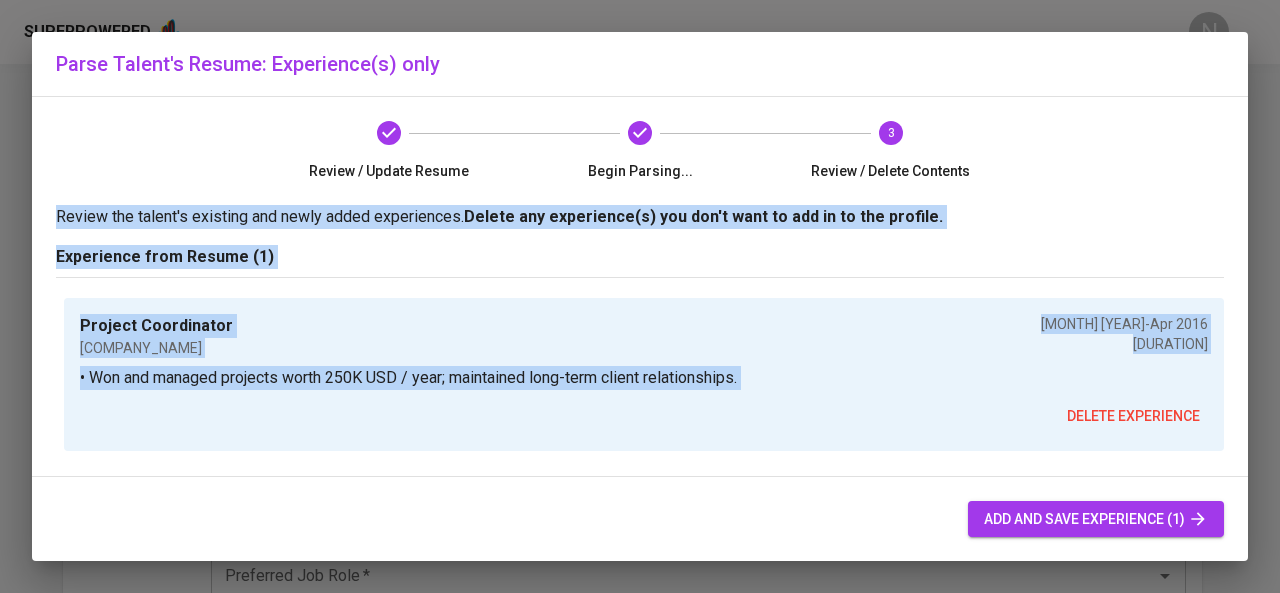 click on "Project Coordinator ABLINK Agency [DATE]  -  [DATE] [DURATION]  • Won and managed projects worth 250K USD / year; maintained long-term client relationships. delete experience" at bounding box center (640, 257) 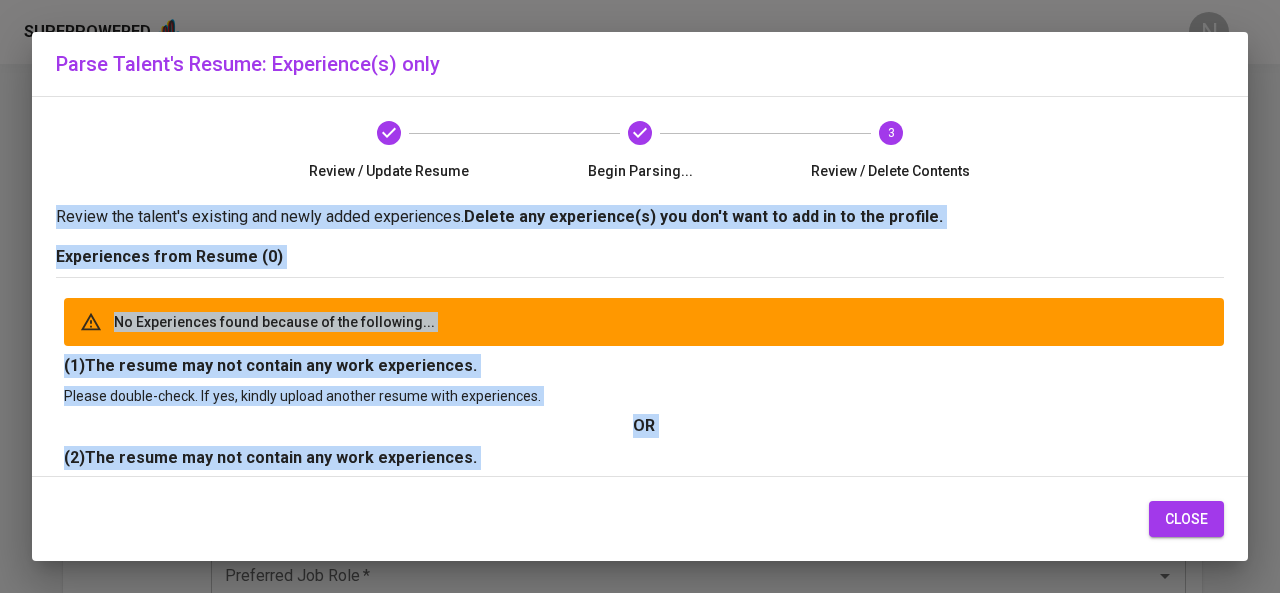 click on "close" at bounding box center (1186, 519) 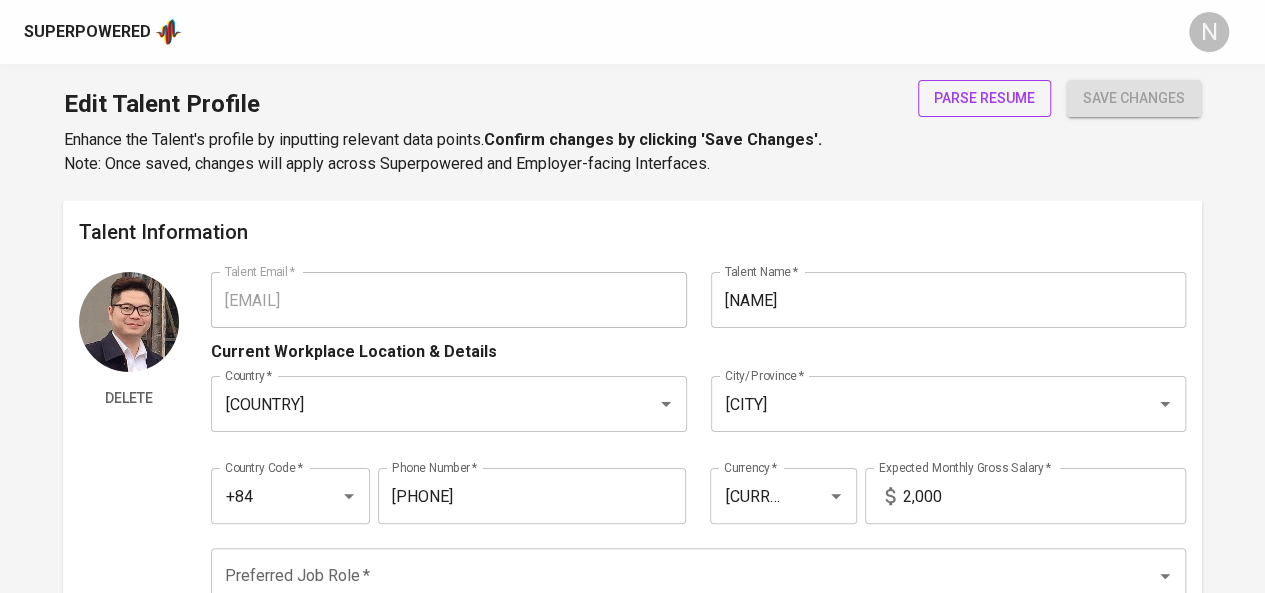 click on "parse resume" at bounding box center (984, 98) 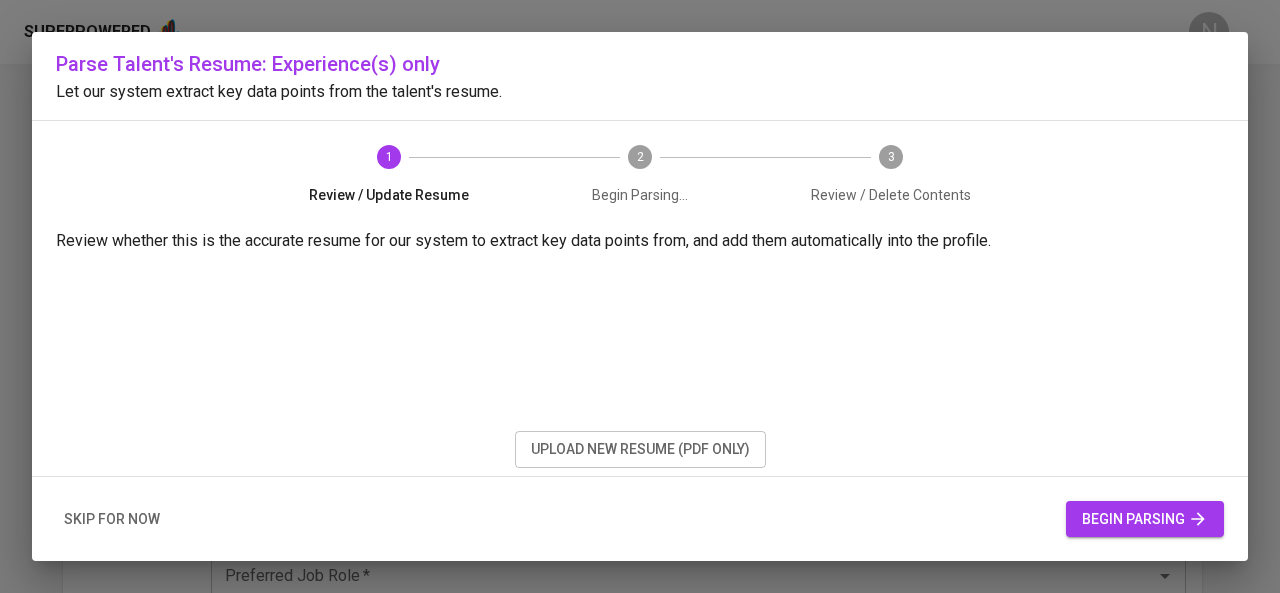 click on "Parse Talent's Resume: Experience(s) only Let our system extract key data points from the talent's resume. 1 Review / Update Resume 2 Begin Parsing... 3 Review / Delete Contents Review whether this is the accurate resume for our system to extract key data points from, and add them automatically into the profile. upload new resume (pdf only) skip for now begin parsing" at bounding box center [640, 296] 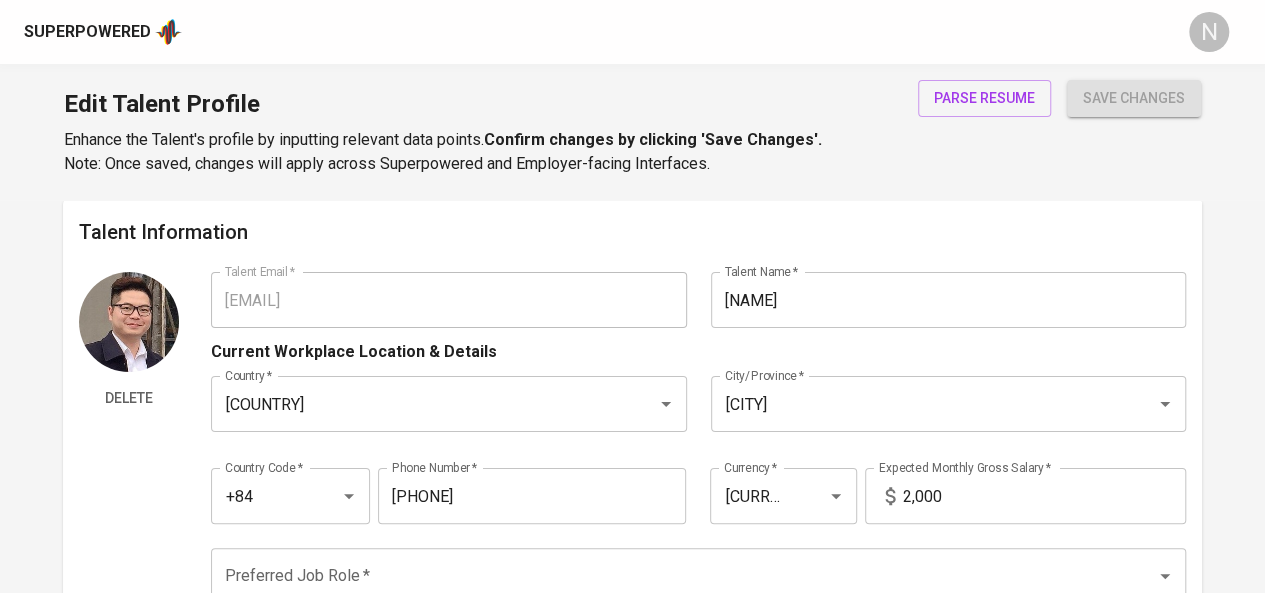 scroll, scrollTop: 0, scrollLeft: 0, axis: both 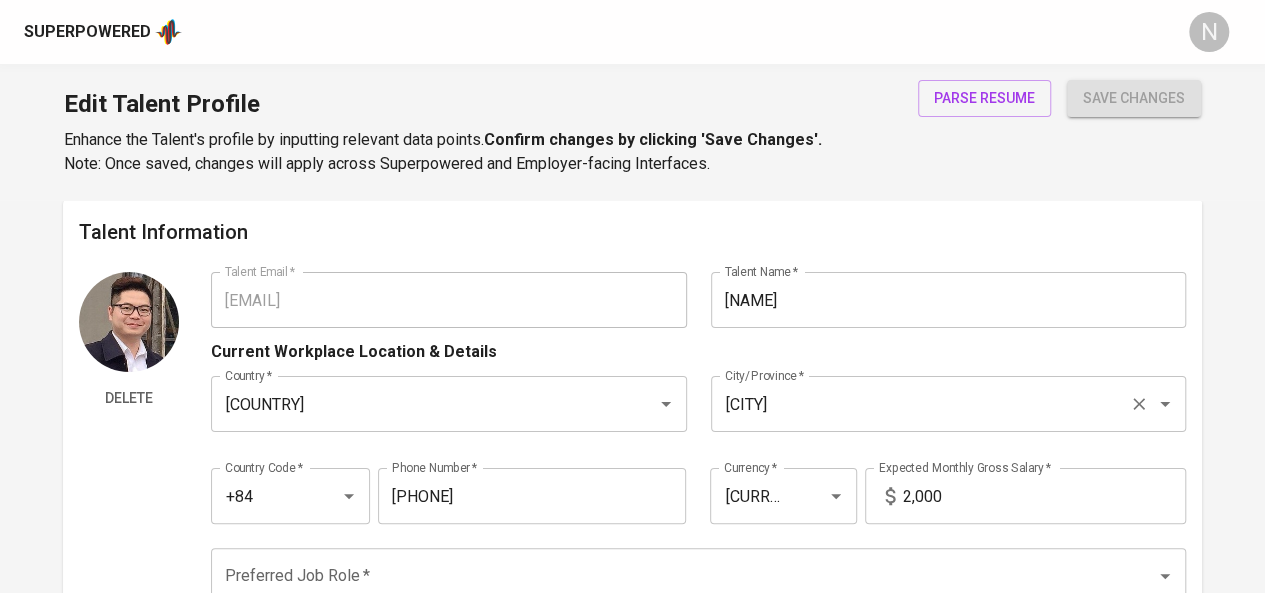 click on "[CITY]" at bounding box center [920, 404] 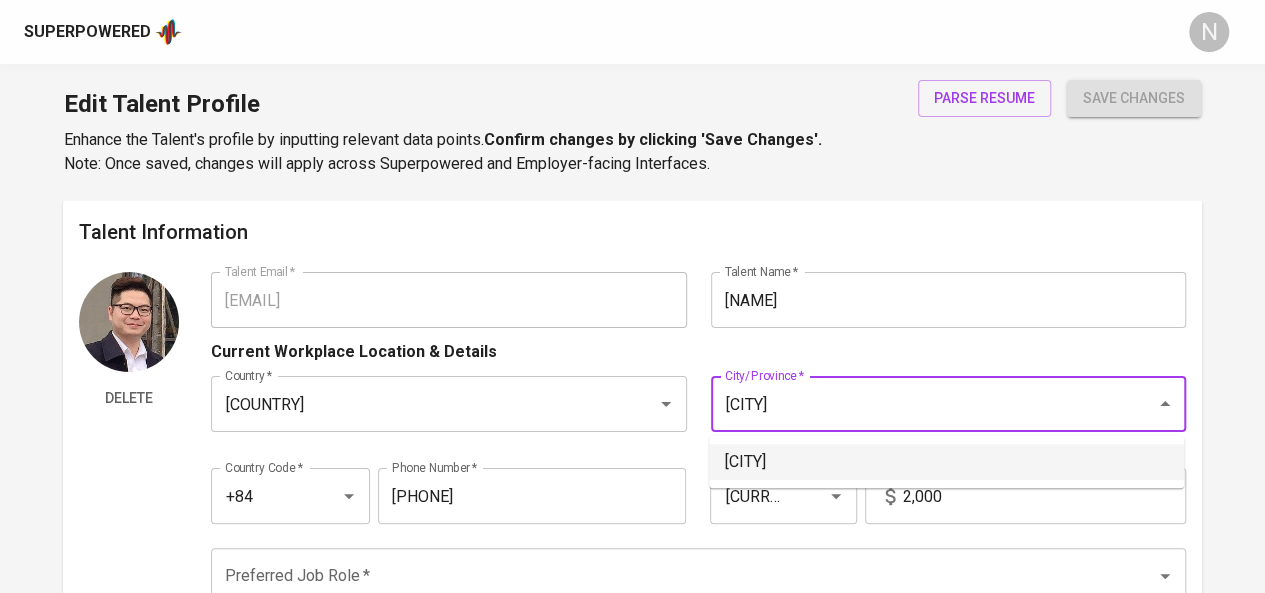 click on "[CITY]" at bounding box center (946, 462) 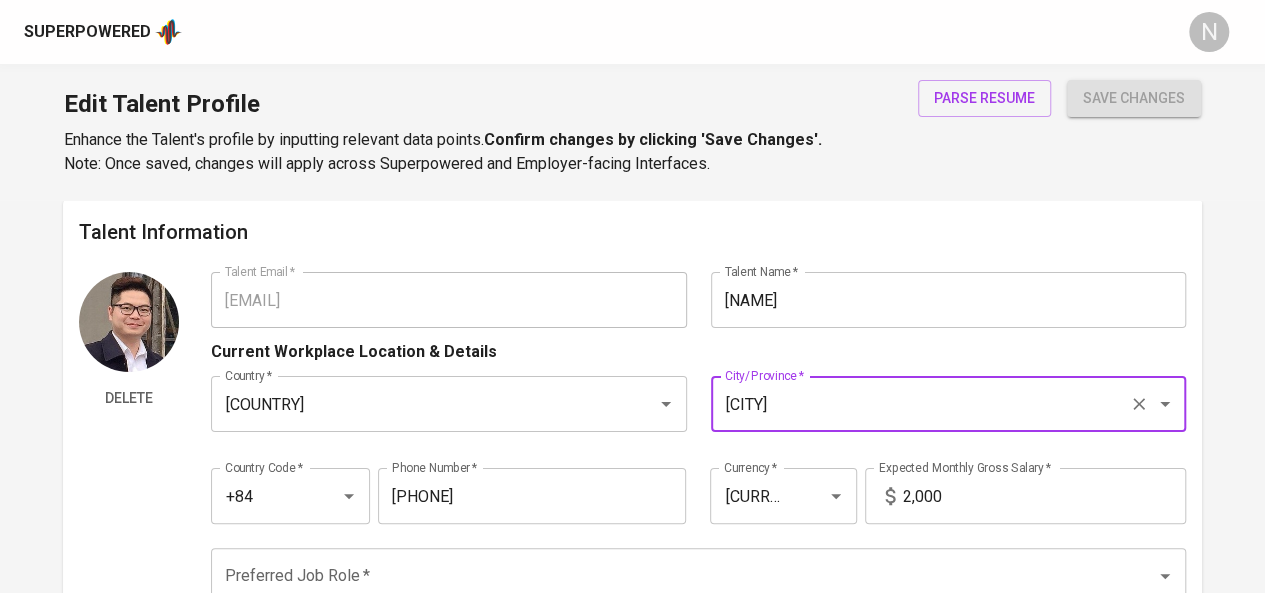 type on "[CITY]" 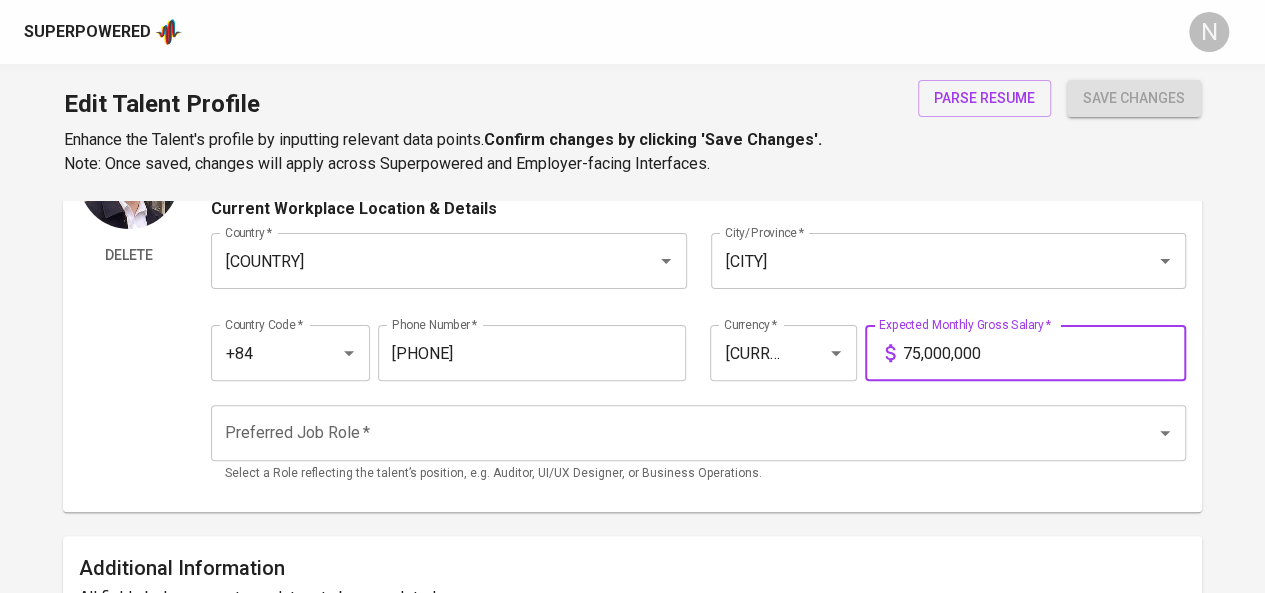scroll, scrollTop: 150, scrollLeft: 0, axis: vertical 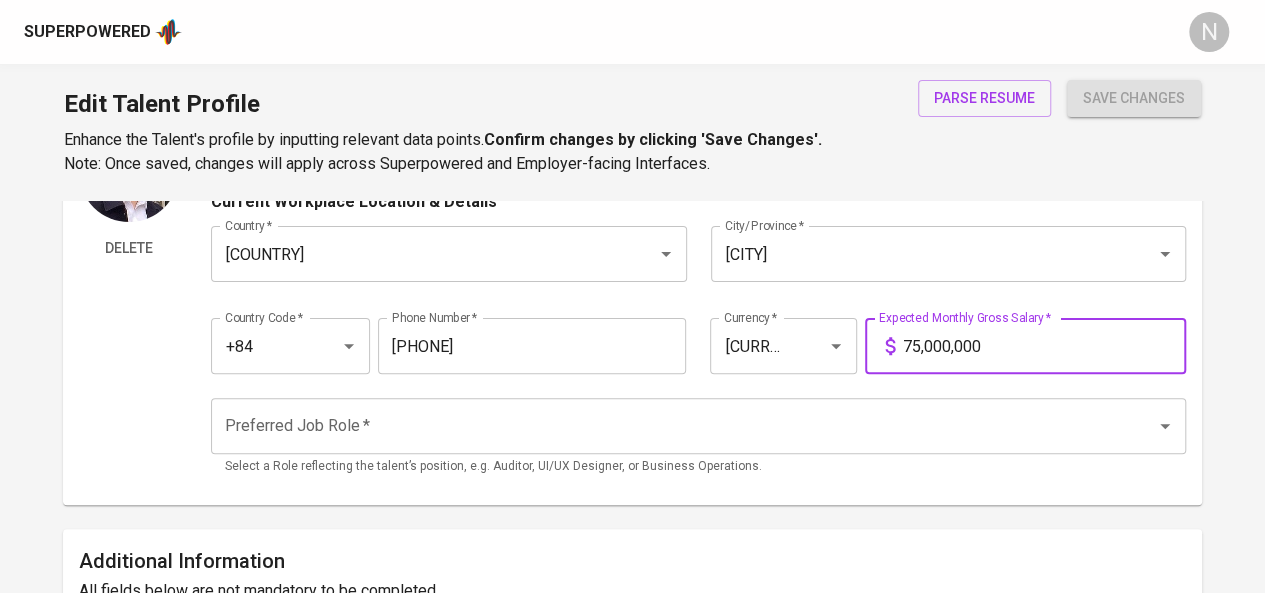 type on "75,000,000" 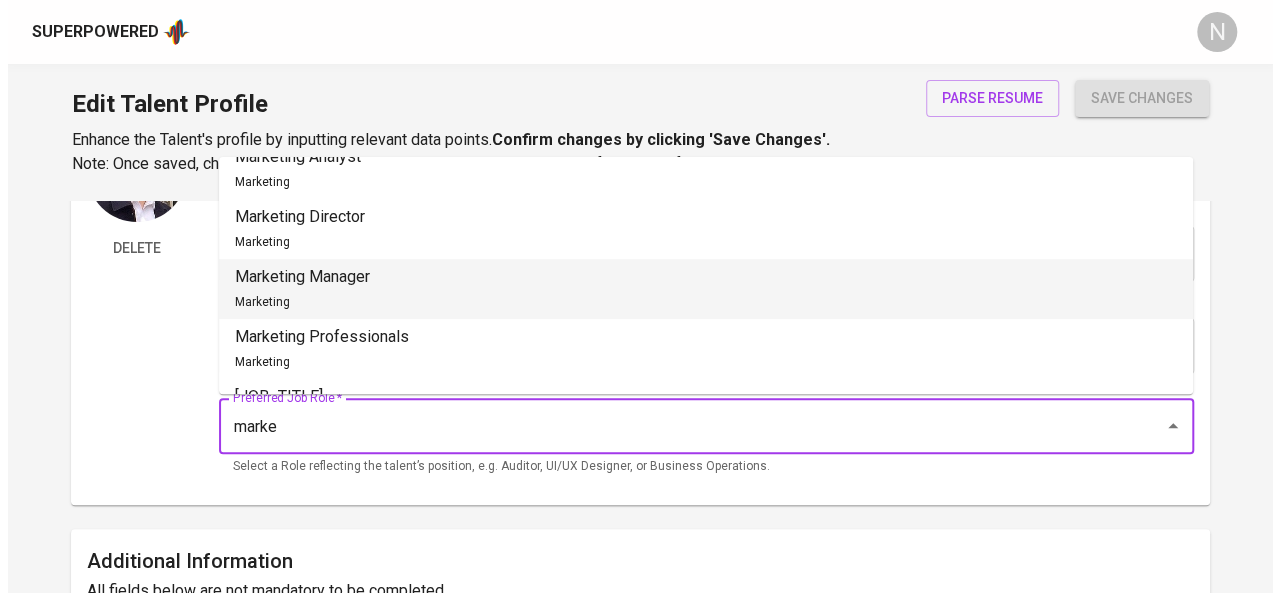 scroll, scrollTop: 318, scrollLeft: 0, axis: vertical 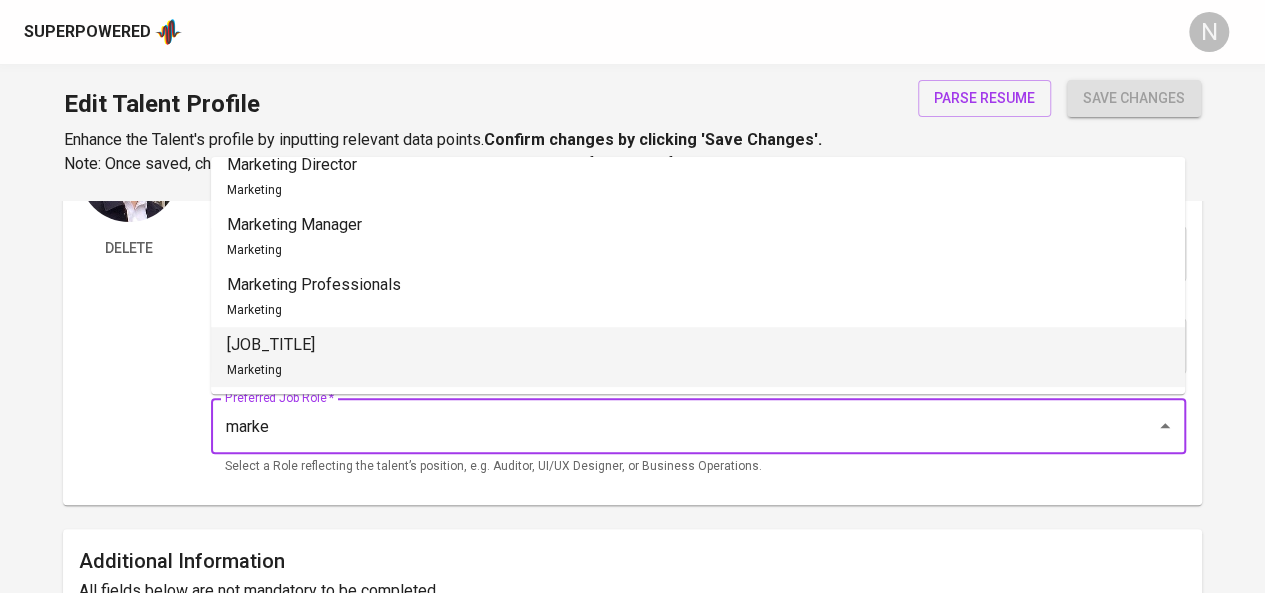 click on "Other Marketing Positions Marketing" at bounding box center [698, 357] 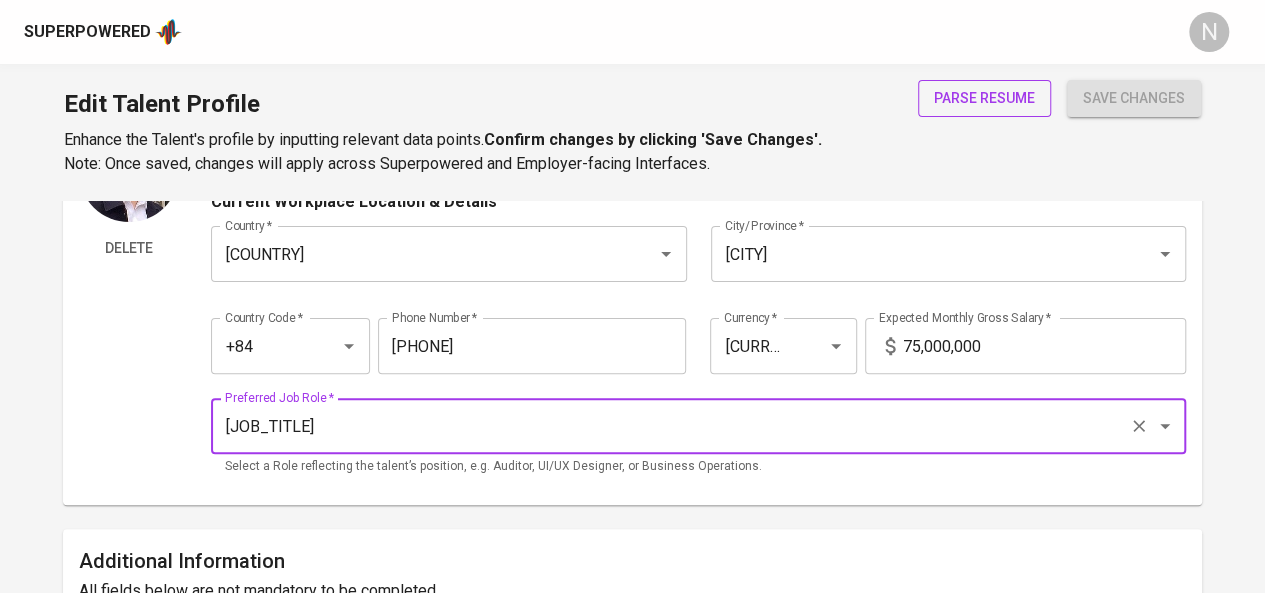 type on "Other Marketing Positions" 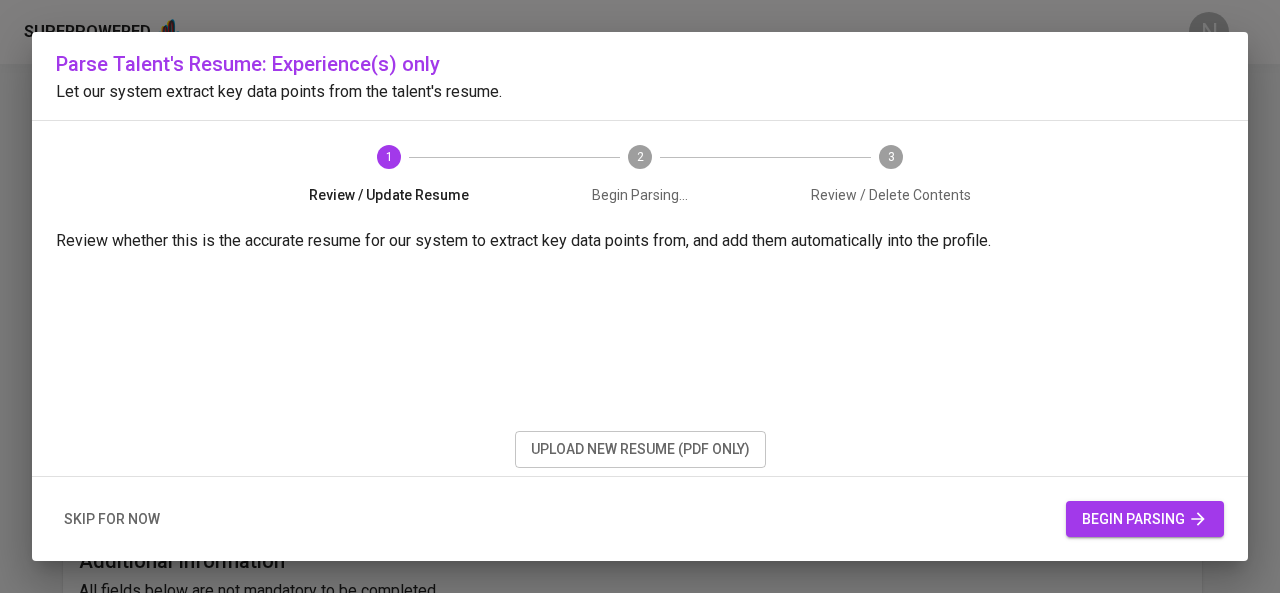 click on "begin parsing" at bounding box center (1145, 519) 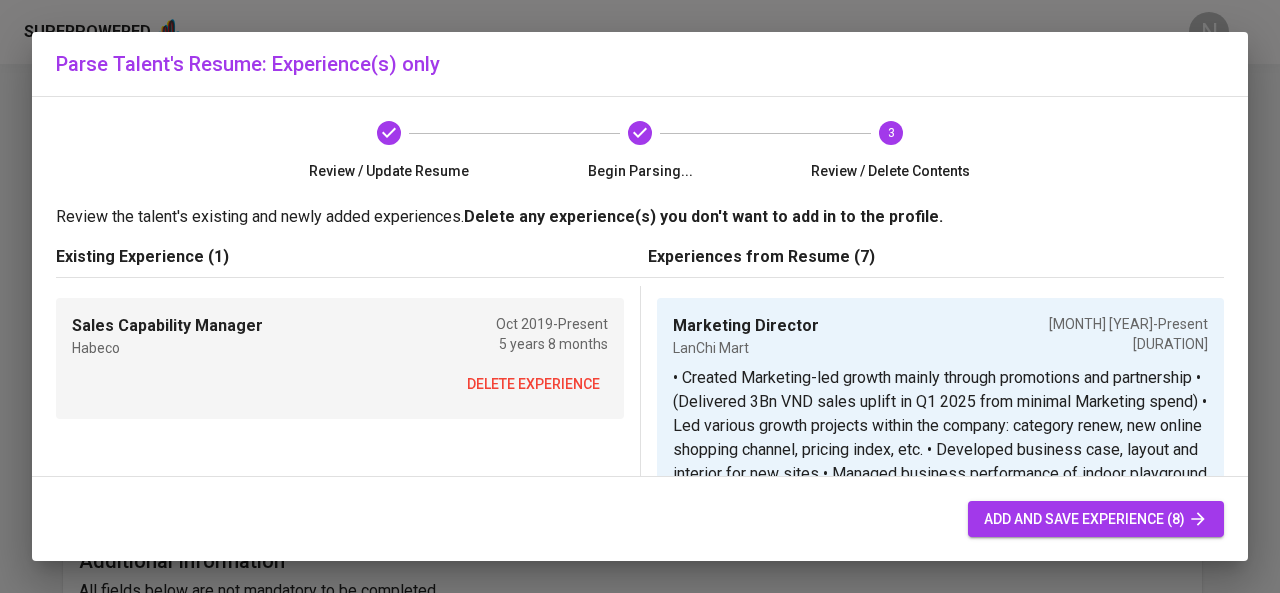 click on "delete experience" at bounding box center [533, 384] 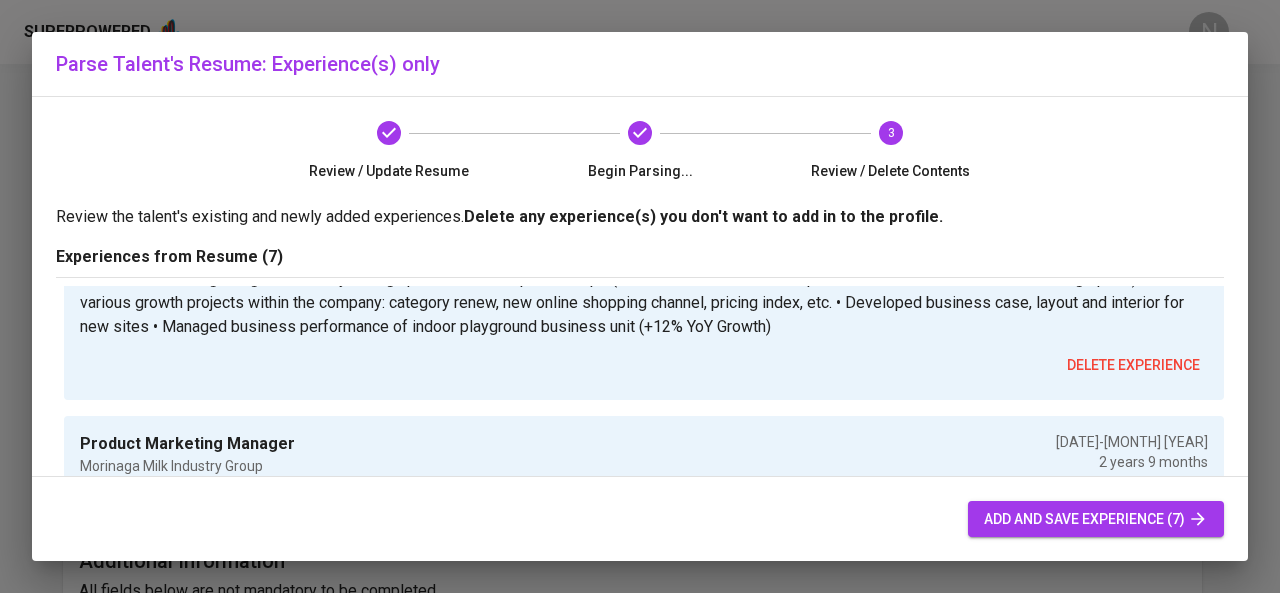 scroll, scrollTop: 100, scrollLeft: 0, axis: vertical 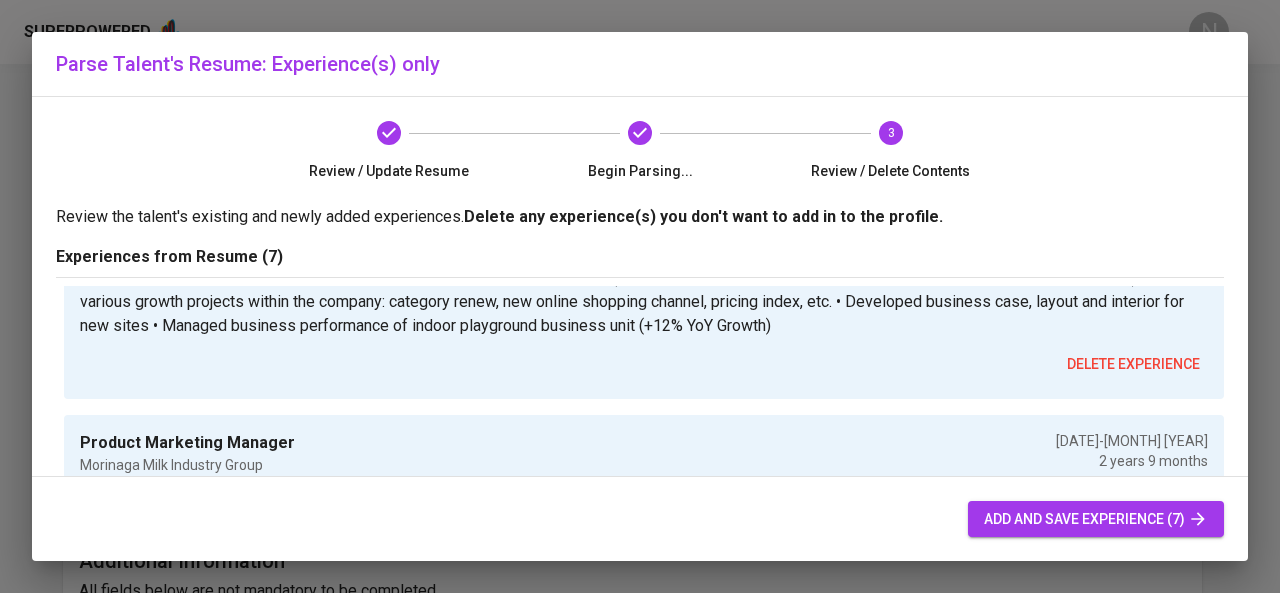 click on "delete experience" at bounding box center (1133, 364) 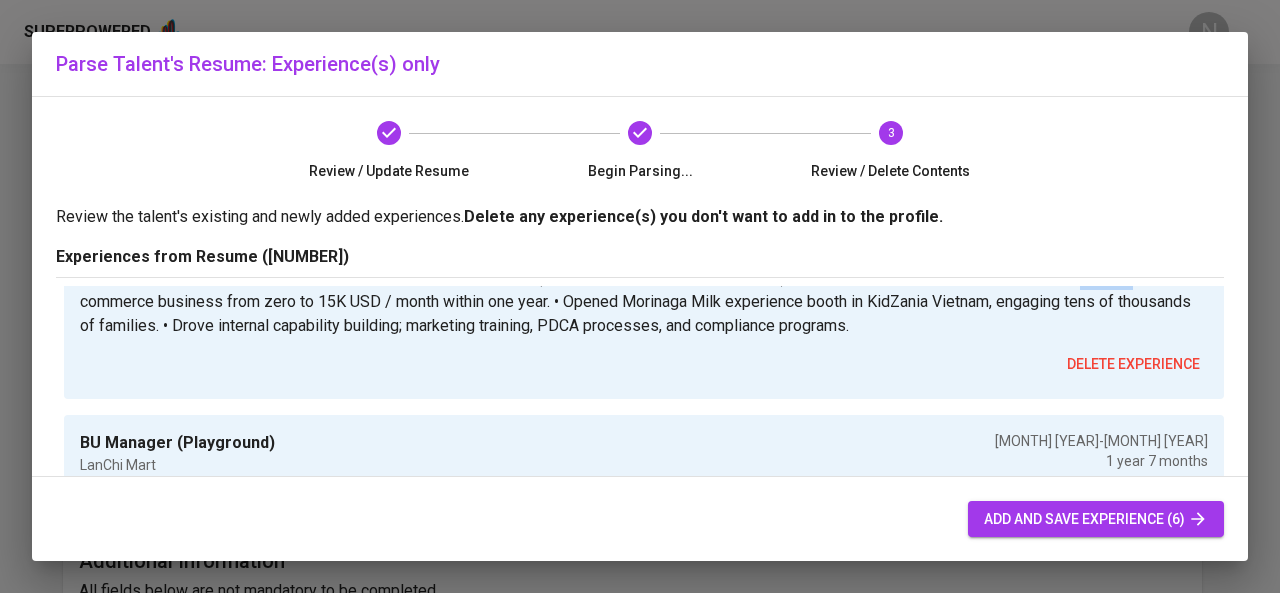 scroll, scrollTop: 0, scrollLeft: 0, axis: both 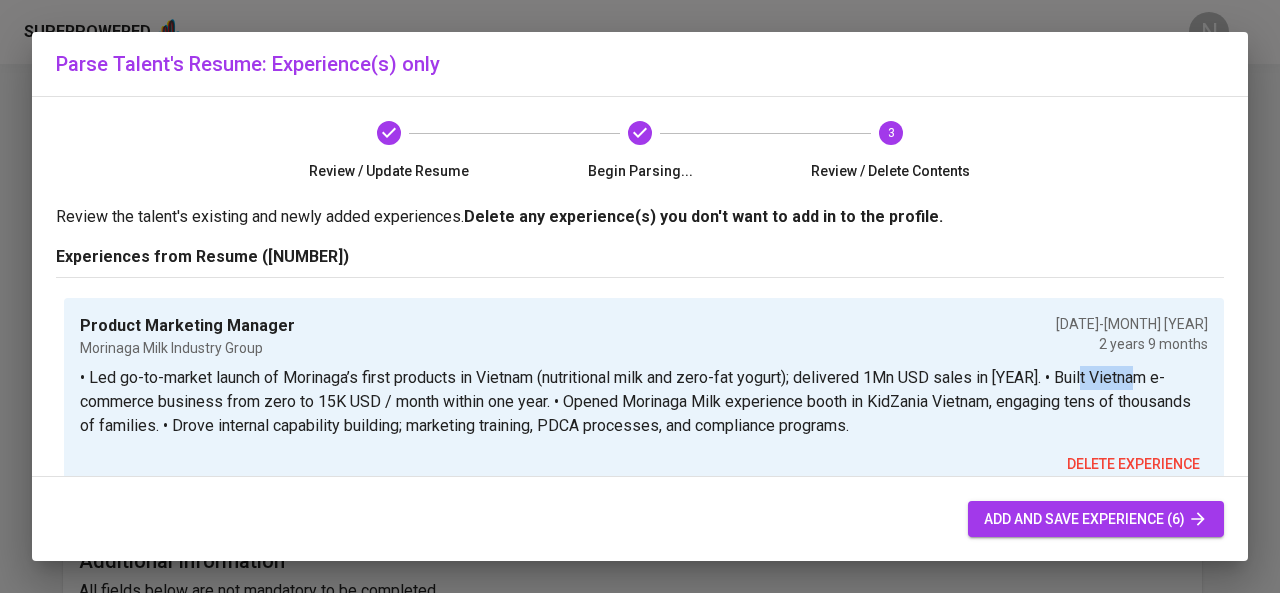 click on "• Led go-to-market launch of Morinaga’s first products in Vietnam (nutritional milk and zero-fat yogurt); delivered 1Mn USD sales in 2023.
• Built Vietnam e-commerce business from zero to 15K USD / month within one year.
• Opened Morinaga Milk experience booth in KidZania Vietnam, engaging tens of thousands of families.
• Drove internal capability building; marketing training, PDCA processes, and compliance programs." at bounding box center (644, 402) 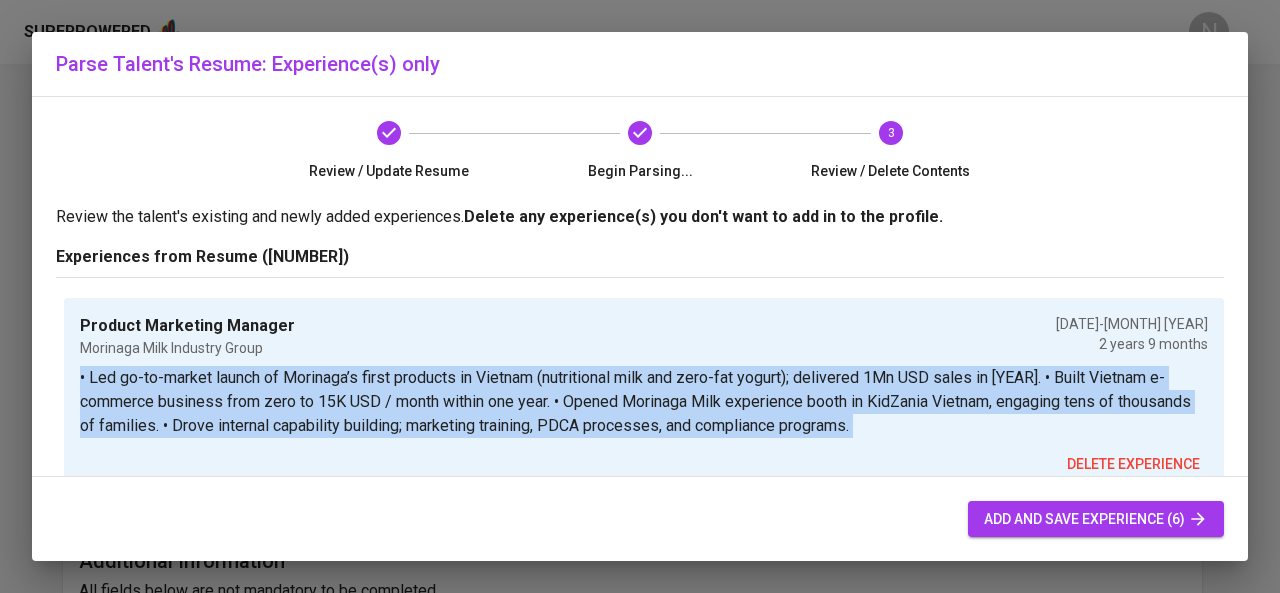 click on "delete experience" at bounding box center [1133, 464] 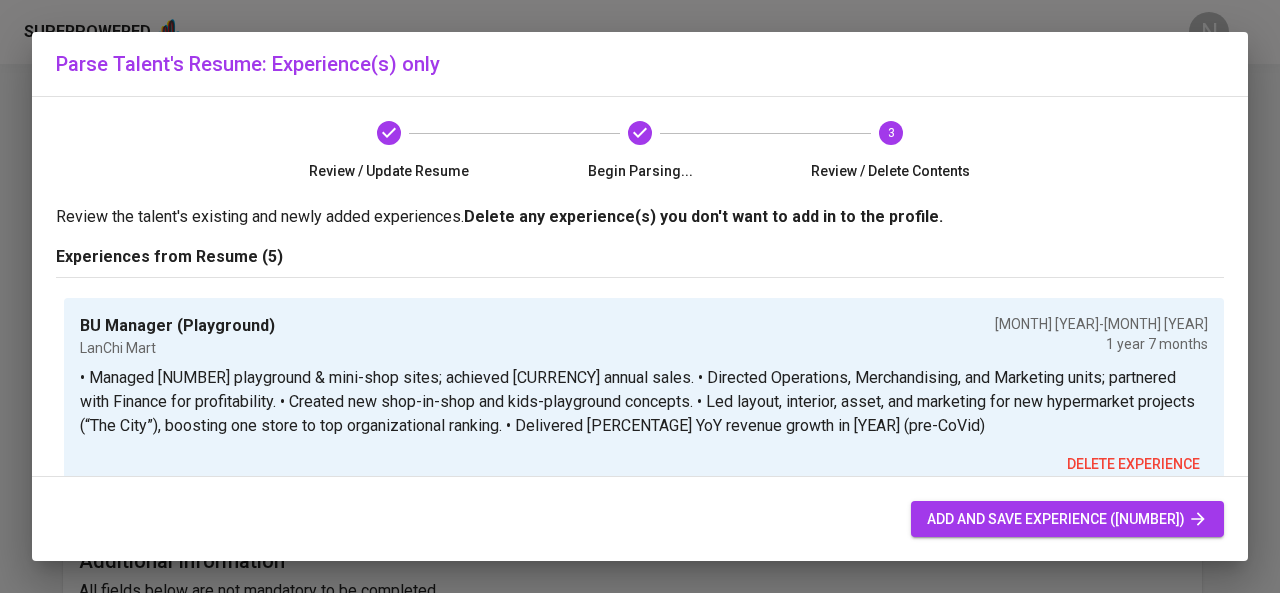 click on "delete experience" at bounding box center [1133, 464] 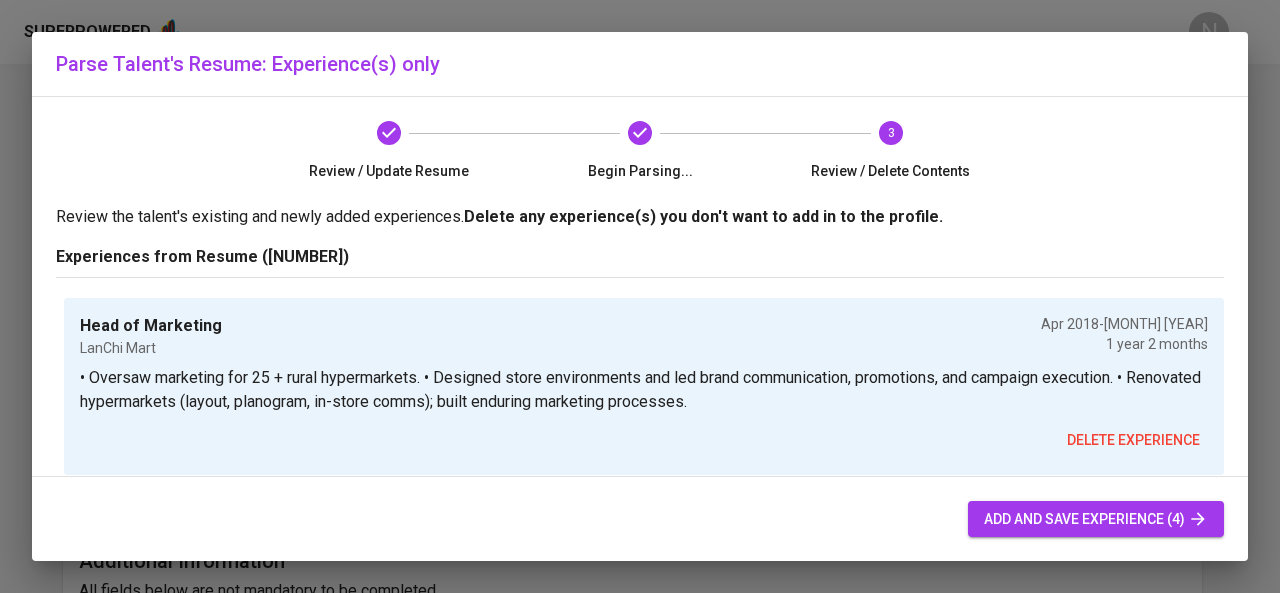 click on "delete experience" at bounding box center (1133, 440) 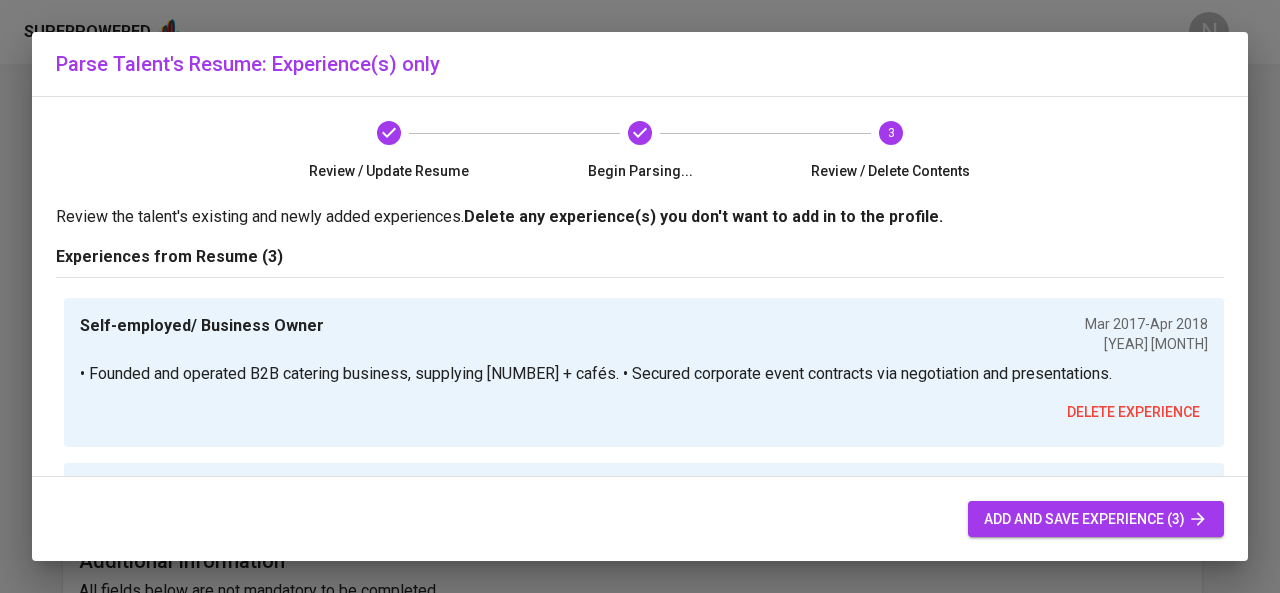 click on "delete experience" at bounding box center [1133, 412] 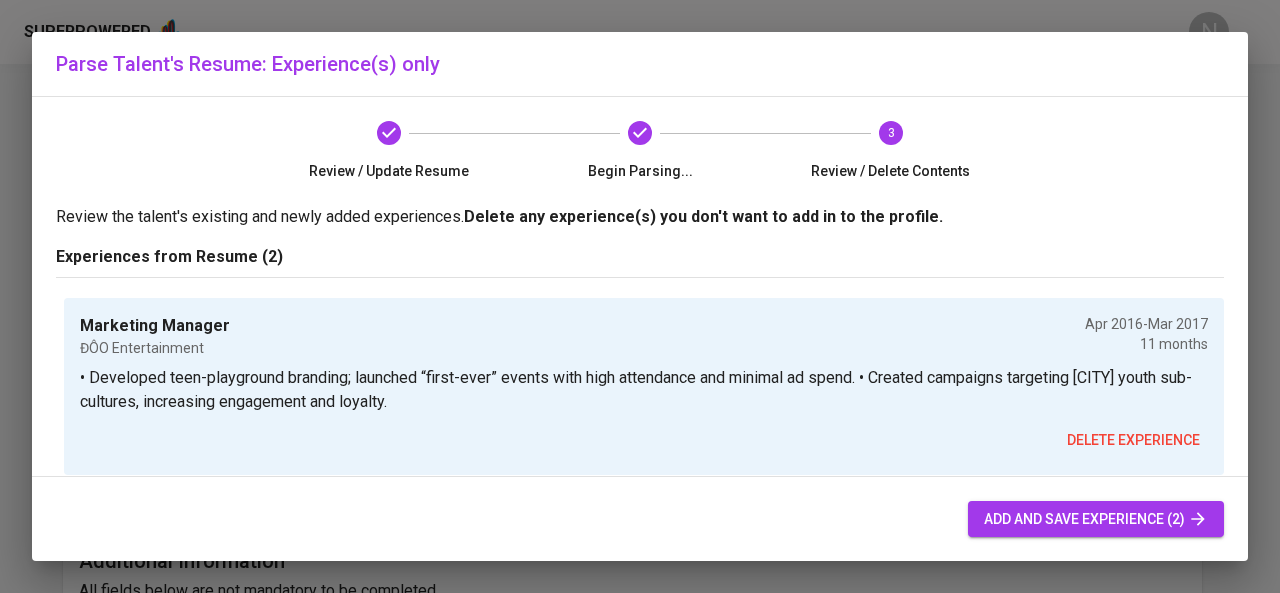 click on "delete experience" at bounding box center (1133, 440) 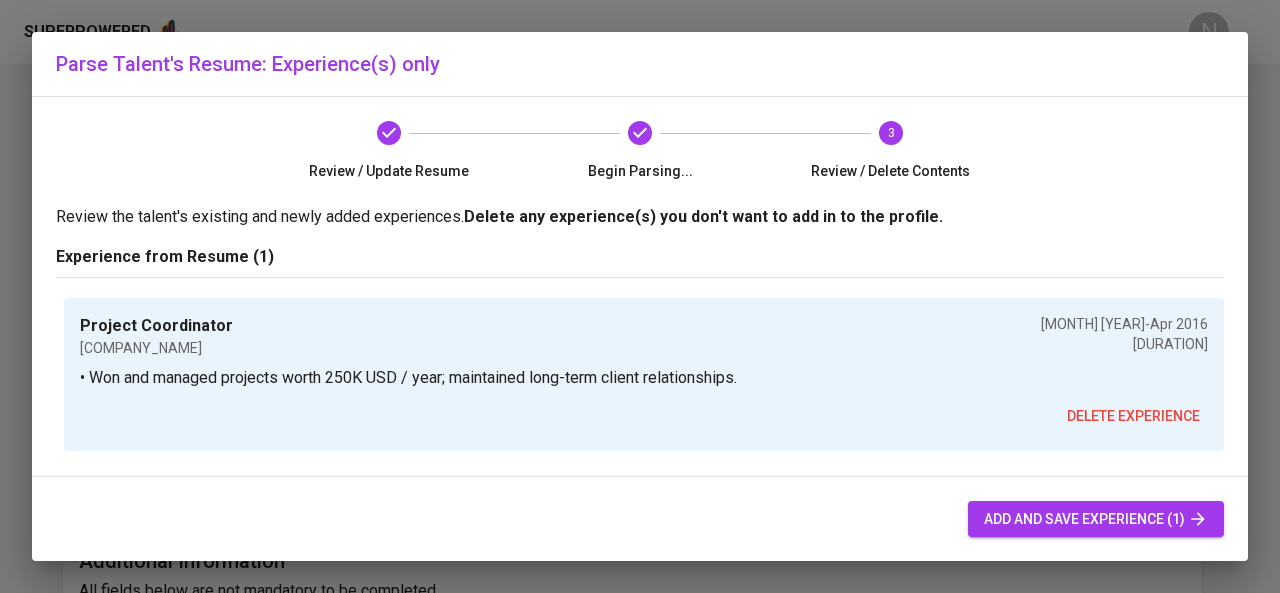 click on "delete experience" at bounding box center (1133, 416) 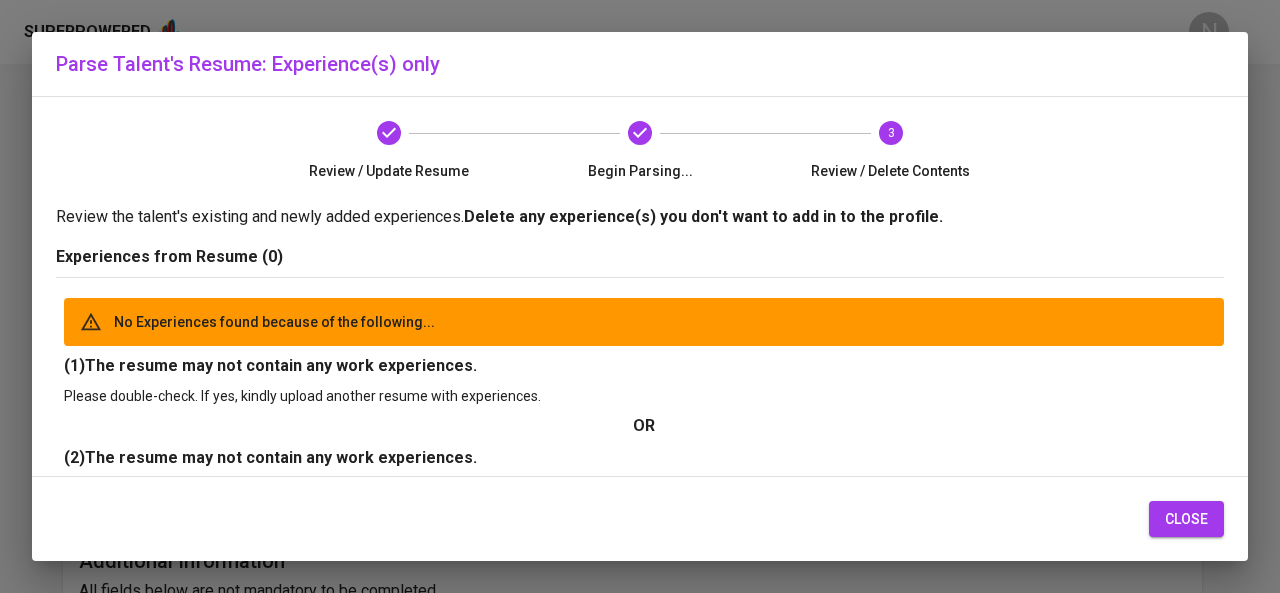 click on "close" at bounding box center [1186, 519] 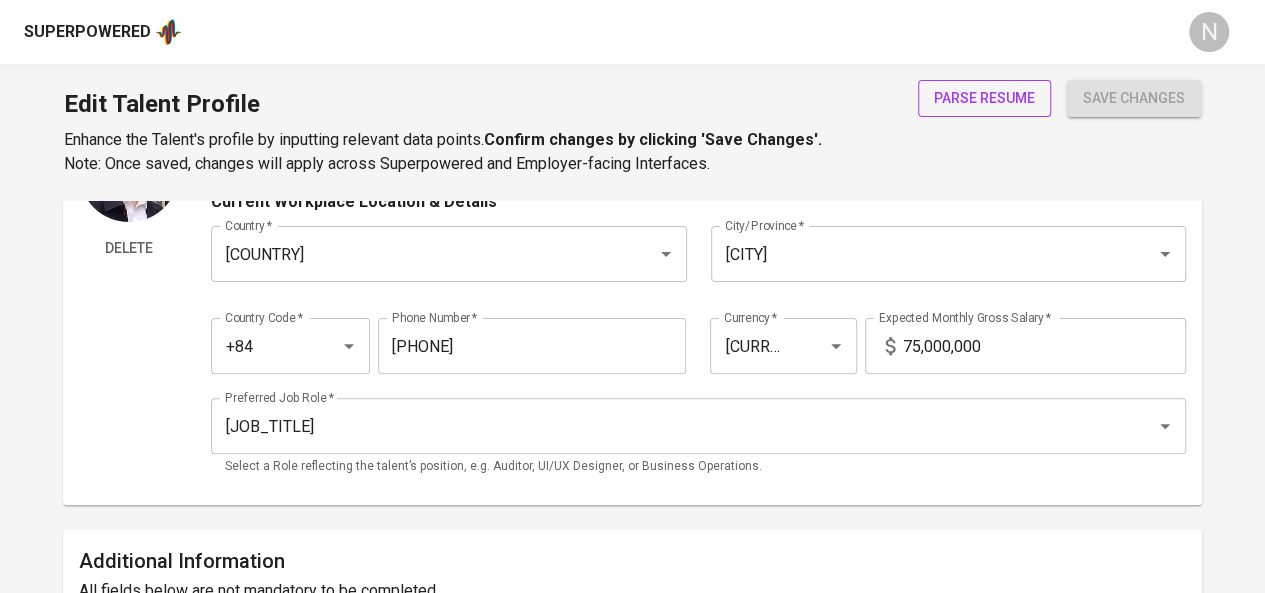 click on "parse resume" at bounding box center (984, 98) 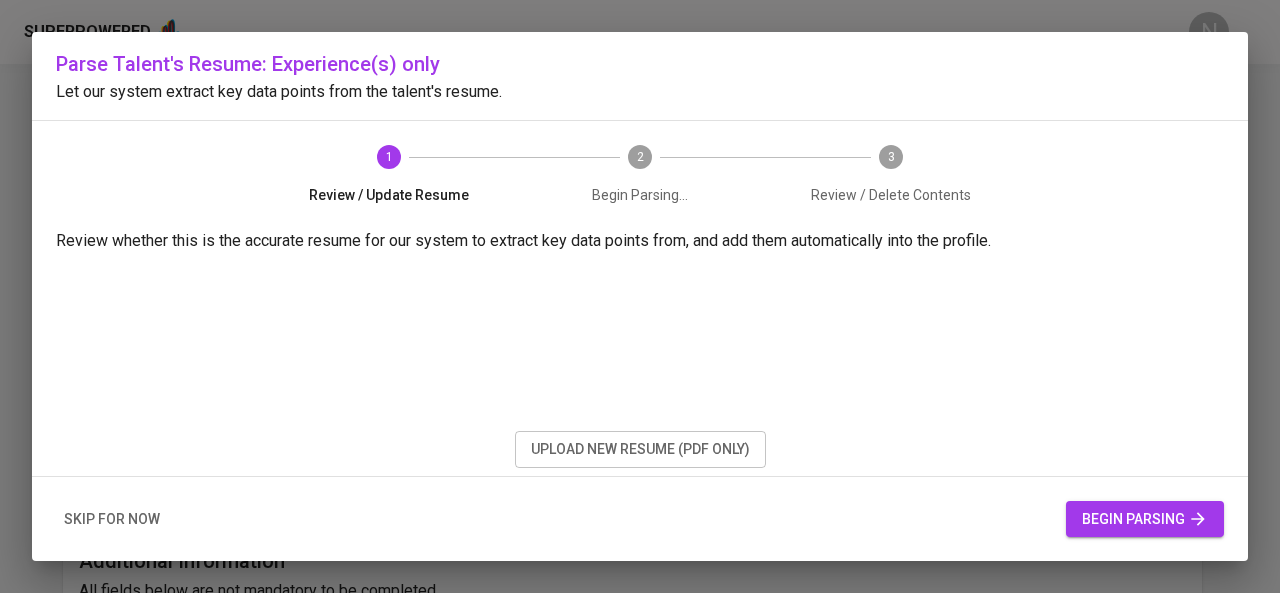 click on "skip for now" at bounding box center (112, 519) 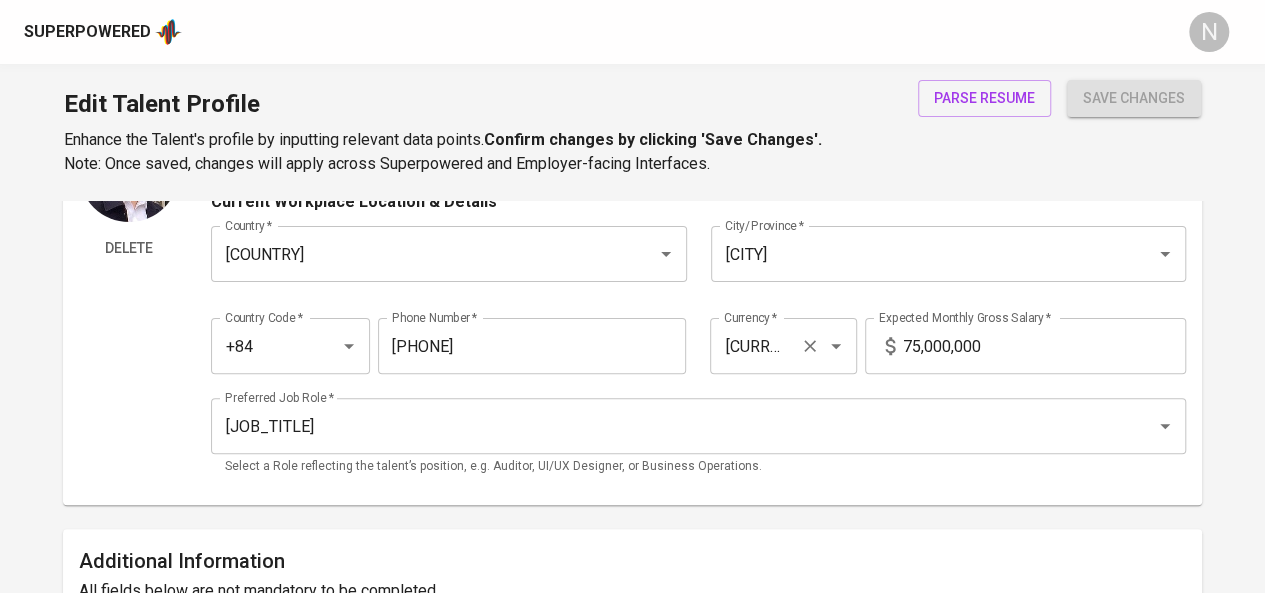 click at bounding box center (323, 346) 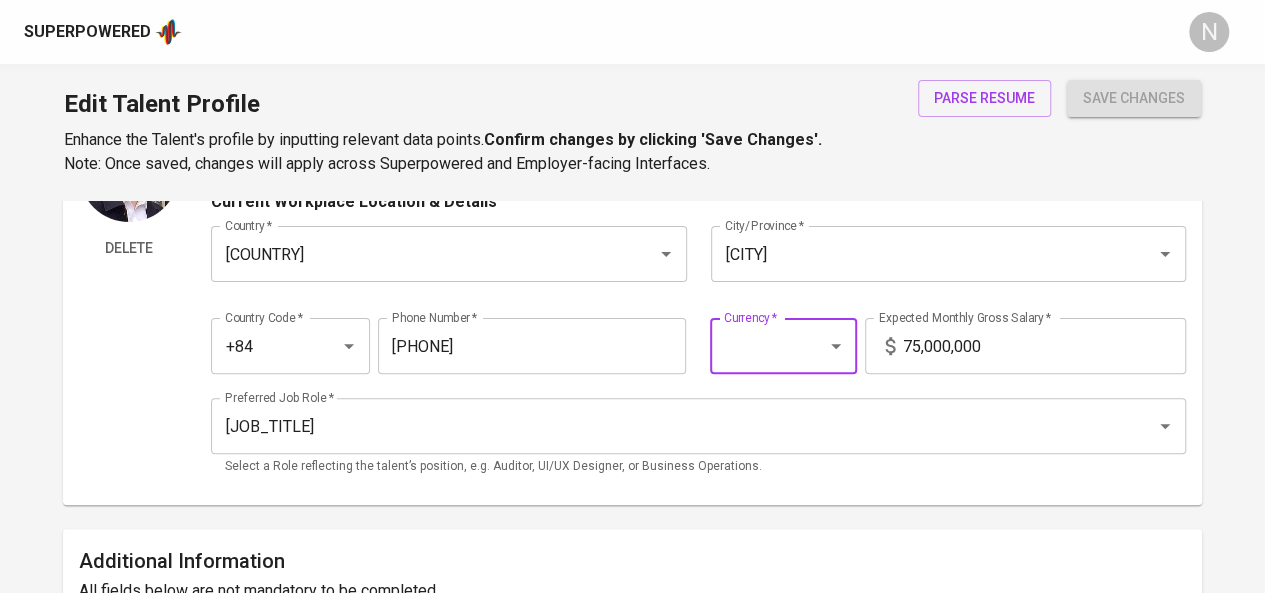 click on "Currency   *" at bounding box center (755, 346) 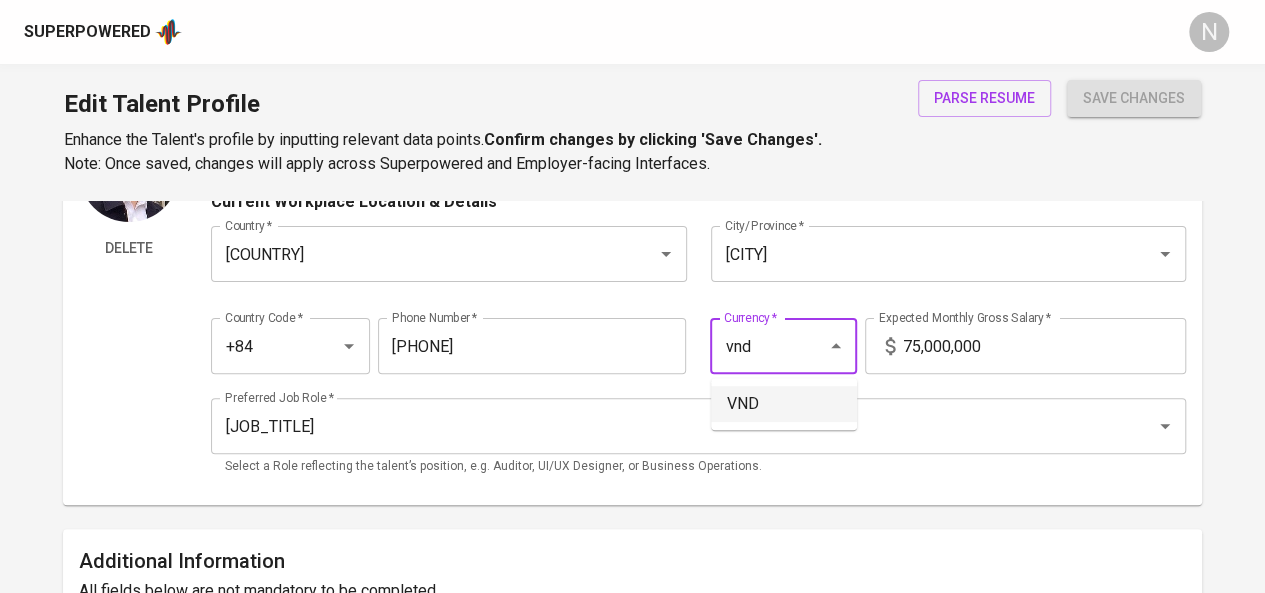 click on "VND" at bounding box center (784, 404) 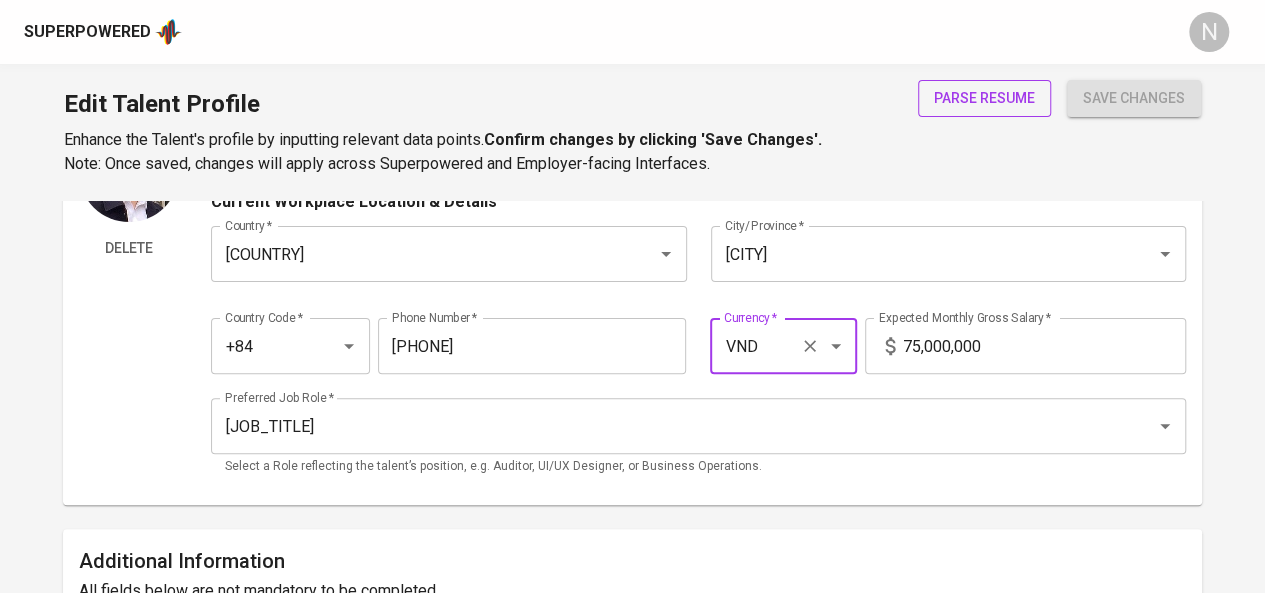 type on "VND" 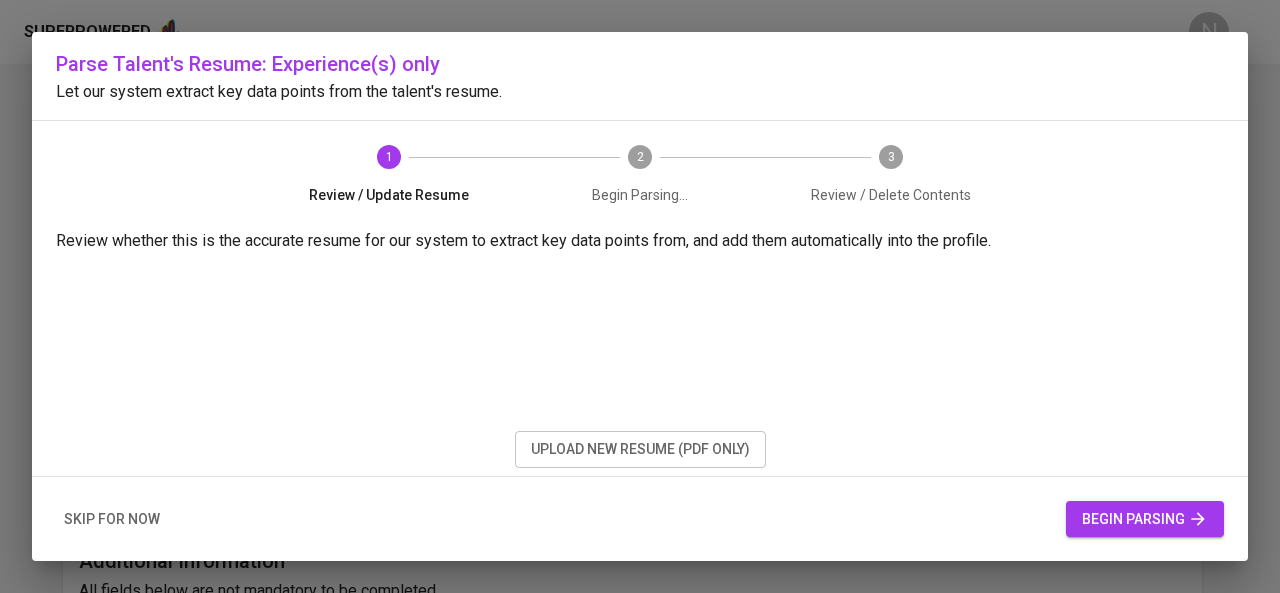 click on "upload new resume (pdf only)" at bounding box center [640, 449] 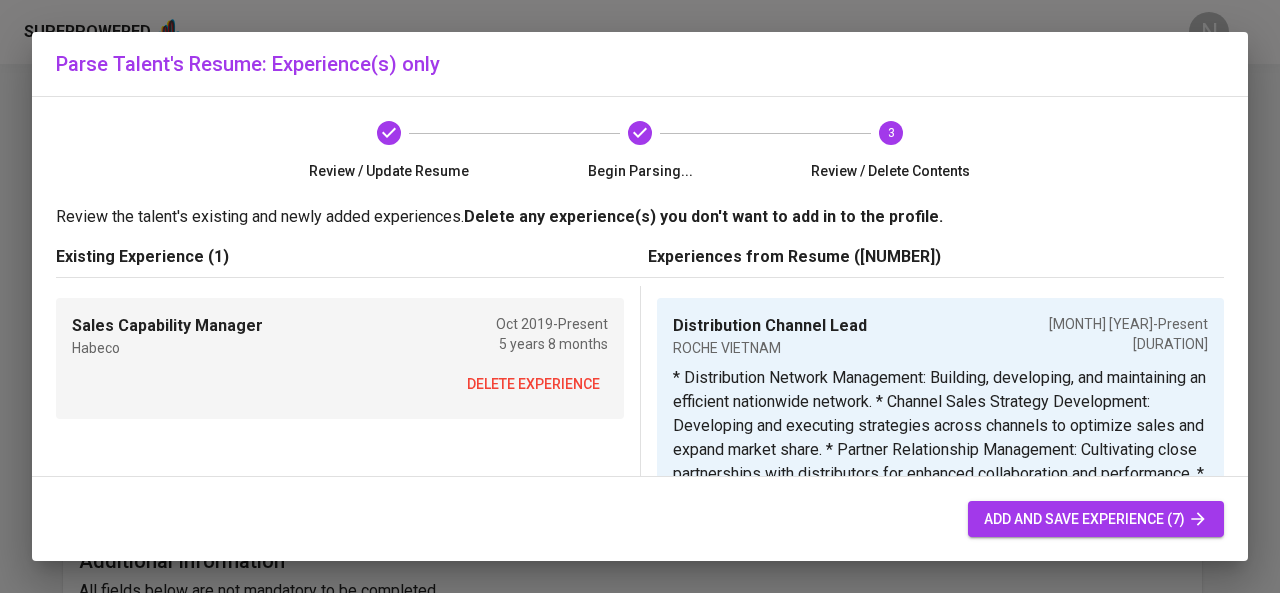 click on "delete experience" at bounding box center [533, 384] 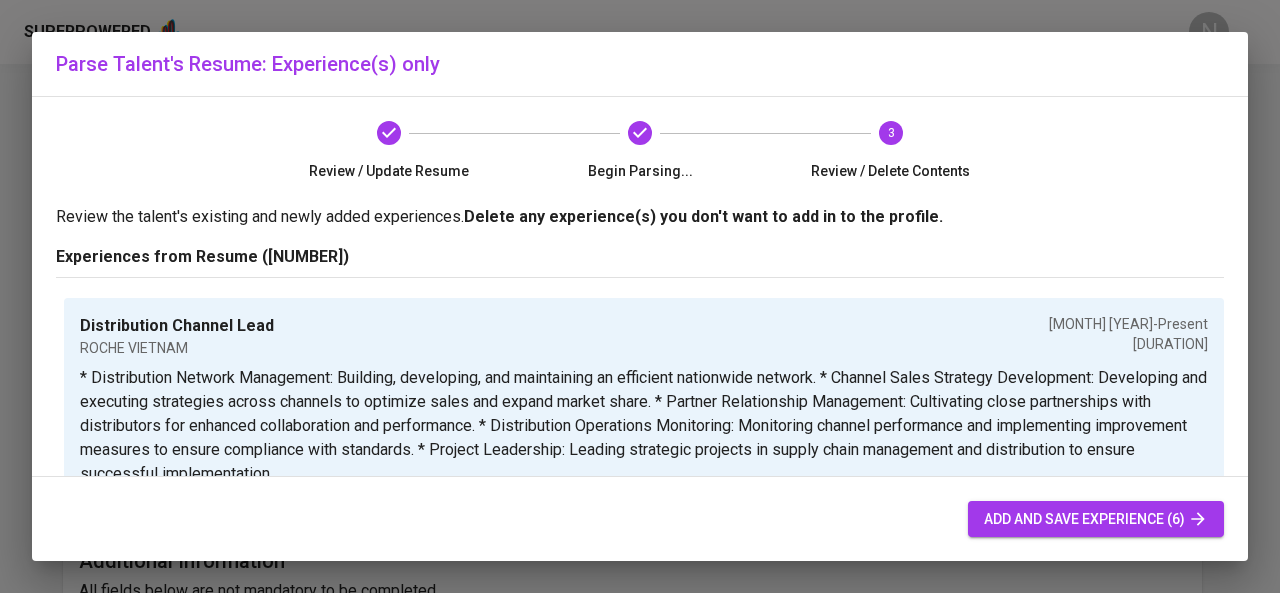 click on "add and save experience (6)" at bounding box center (1096, 519) 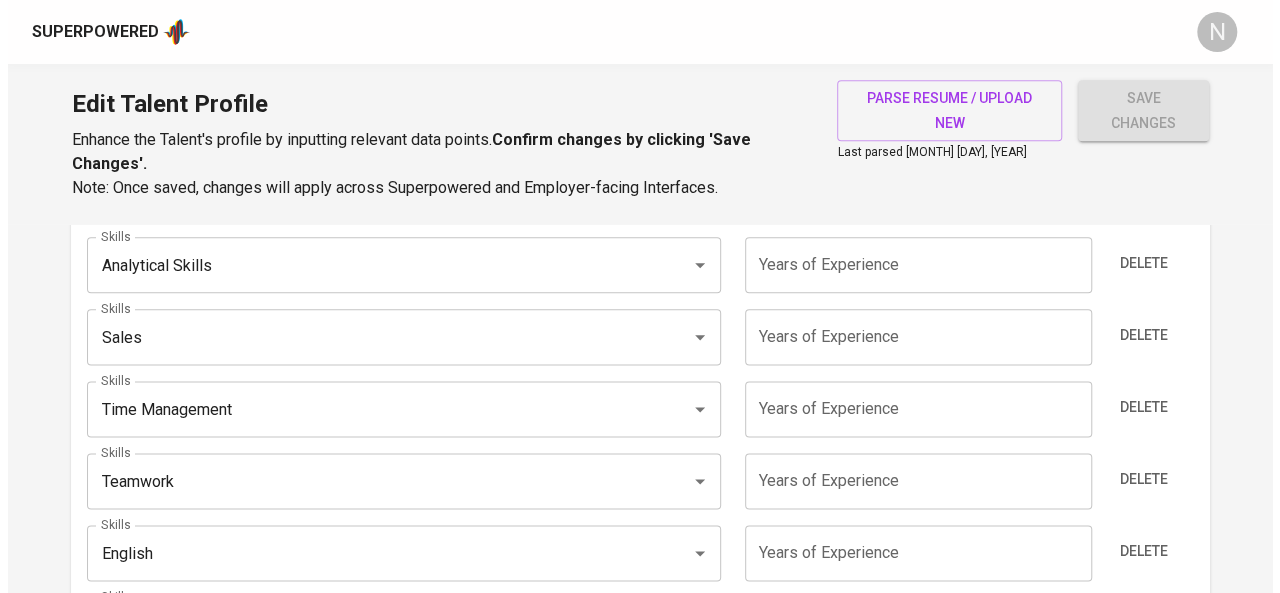 scroll, scrollTop: 0, scrollLeft: 0, axis: both 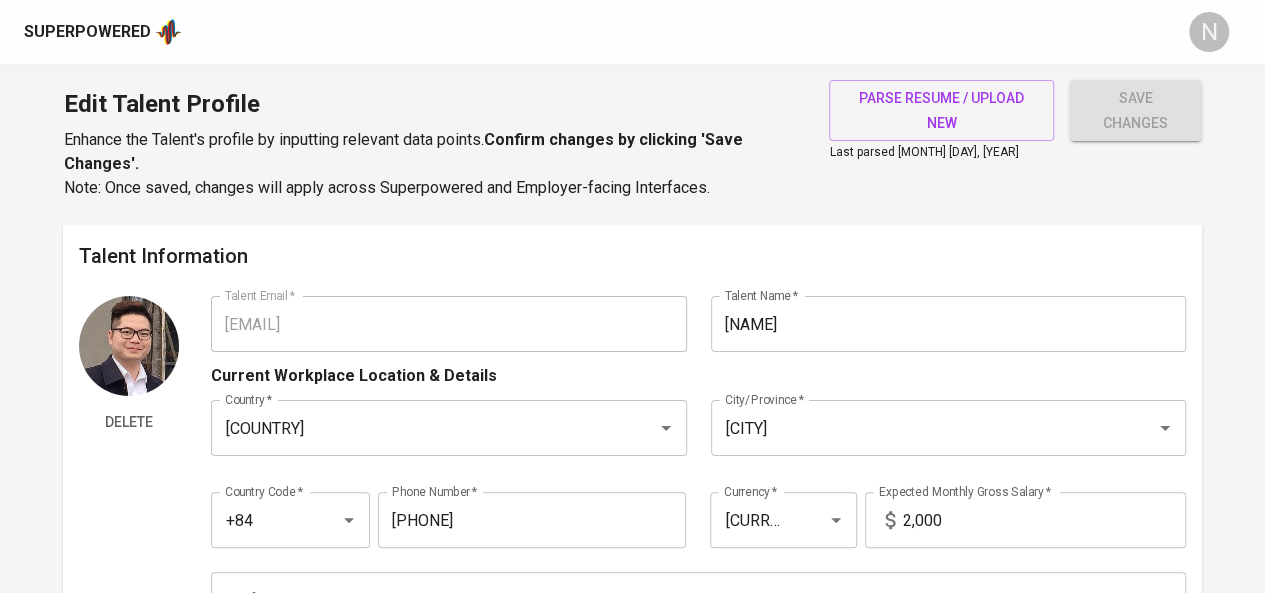click on "Superpowered" at bounding box center [87, 32] 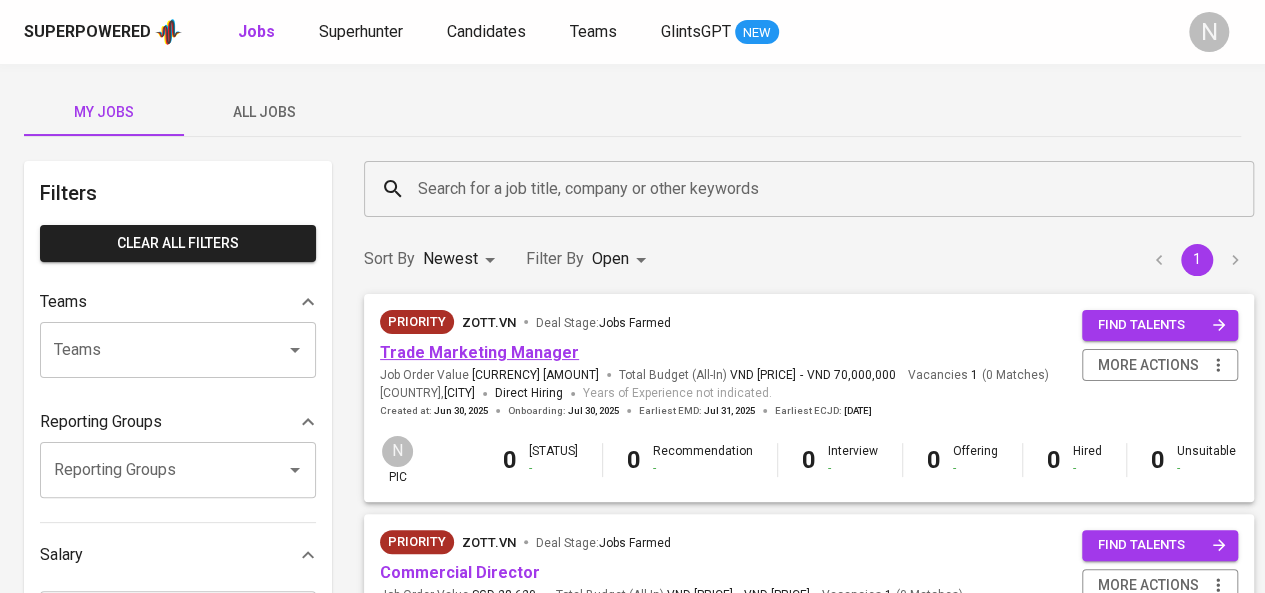 click on "Trade Marketing Manager" at bounding box center [479, 352] 